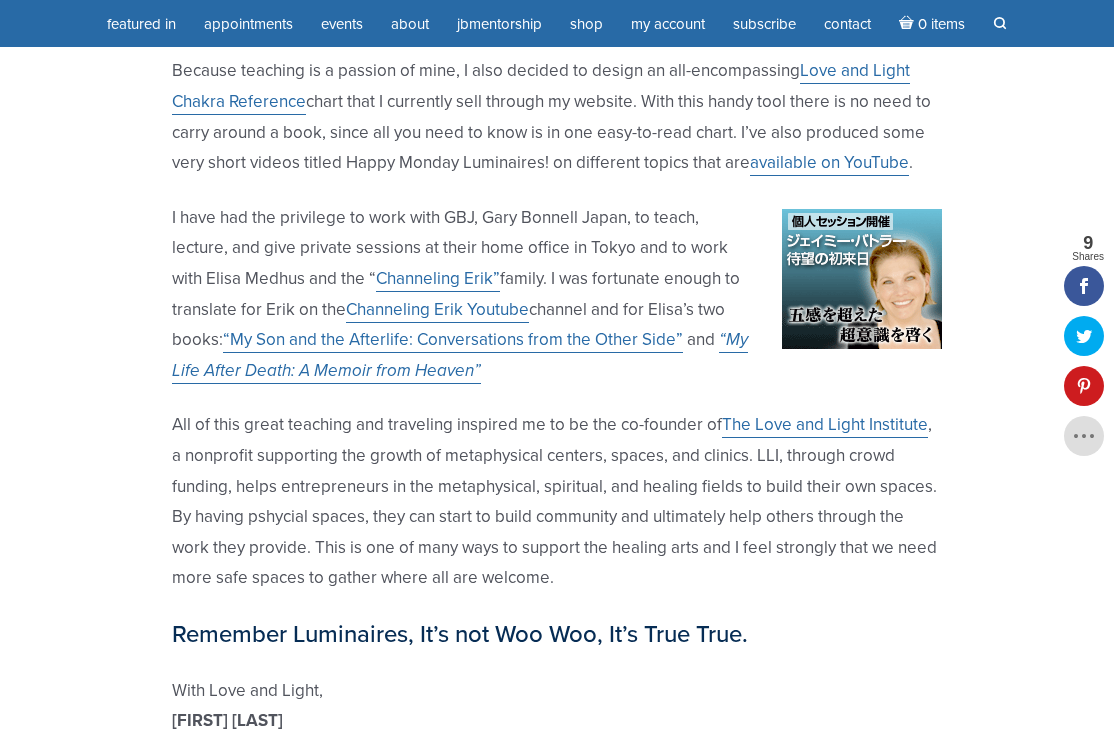 scroll, scrollTop: 2277, scrollLeft: 0, axis: vertical 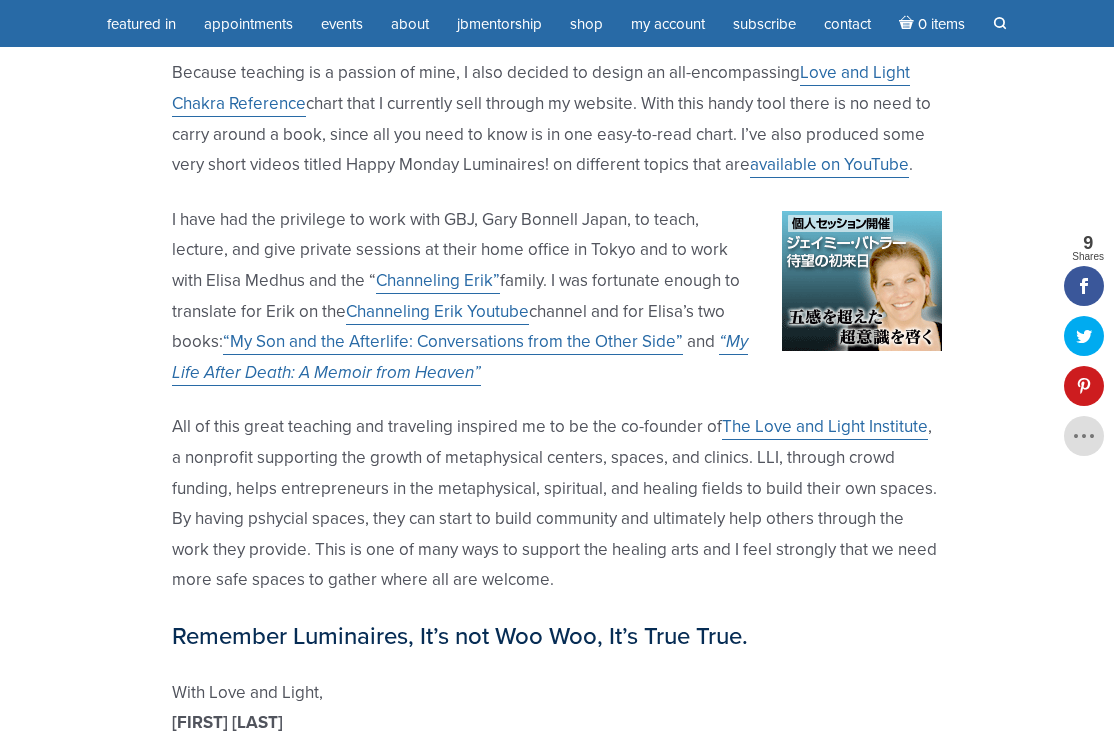 click on "I am a medium, channeler, author, and intuitive teacher working internationally for over 30 years. I thrive on helping people wake up to their infinite possibilities for healing, joy, intuition, and success by sharing my deep knowledge of subtle light energy through hosting experiences, healings, classes, and workshops. I also host global retreats mixed with spiritual tourism. I like to use humor to help shift perspectives and let go of learned behavior. Like I say, “It’s not woo woo, it’s true true.”
My life has definitely been extra-ordinary.
Growing up with these abilities was definitely different, however there were some perks. I was never alone, think about it, I was never
With Love and Light: a true story about an uncommon gift. Click here to listen to a two-part interview I did about my book with Brian Mercer of Author Magazine.
The Center for Love and Light
Love and Light Chakra Reference. and" at bounding box center [557, -506] 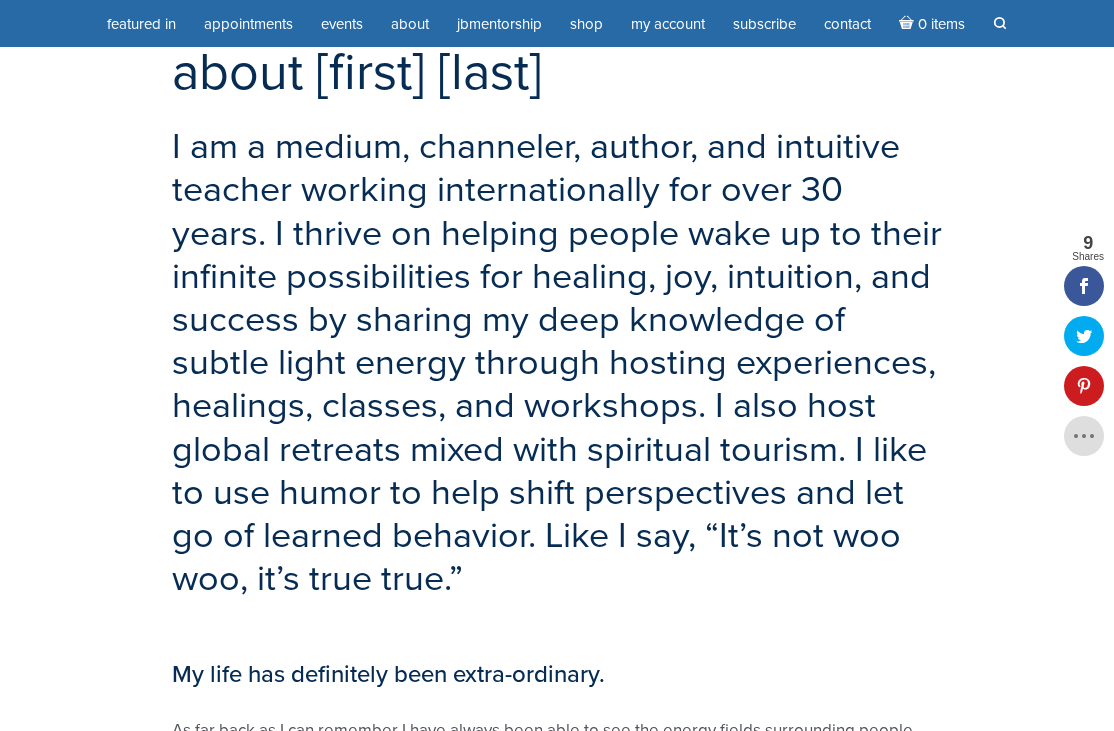 scroll, scrollTop: 0, scrollLeft: 0, axis: both 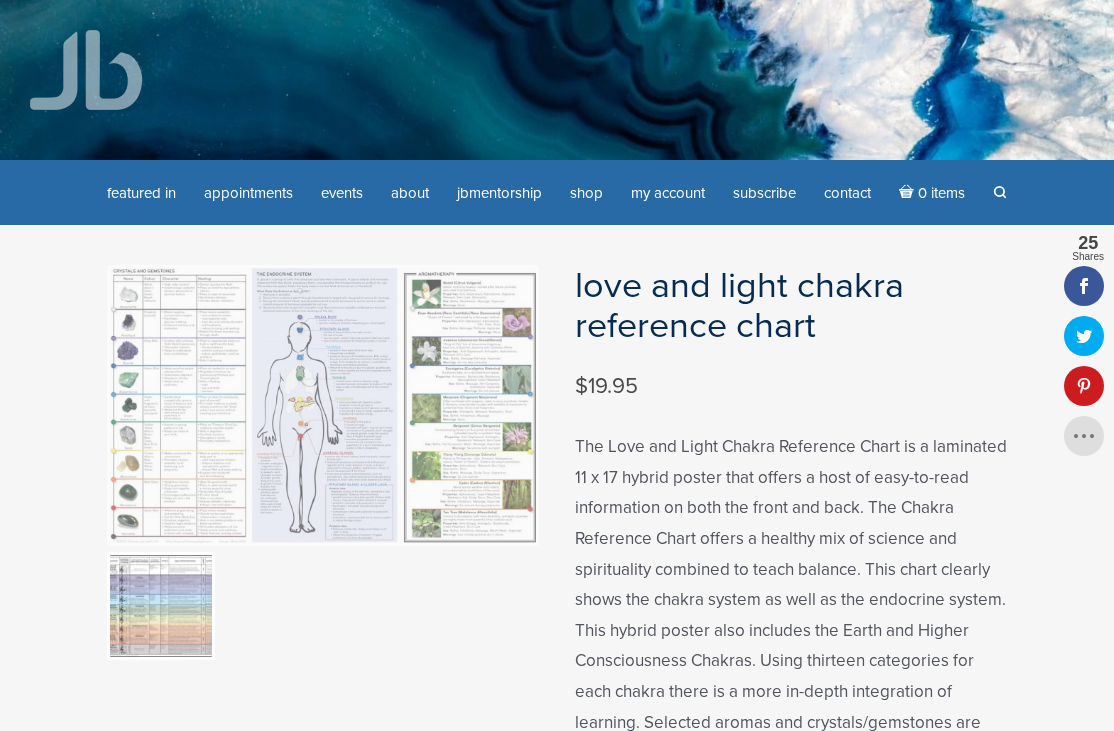 click at bounding box center [323, 405] 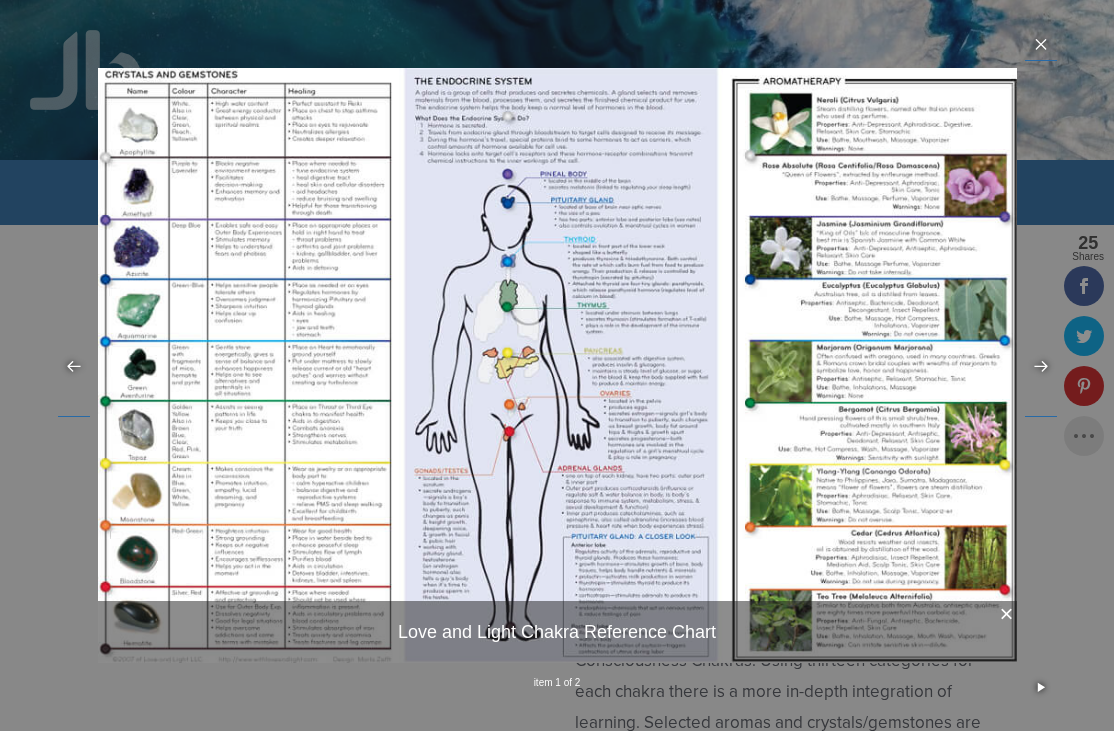 click at bounding box center (557, 365) 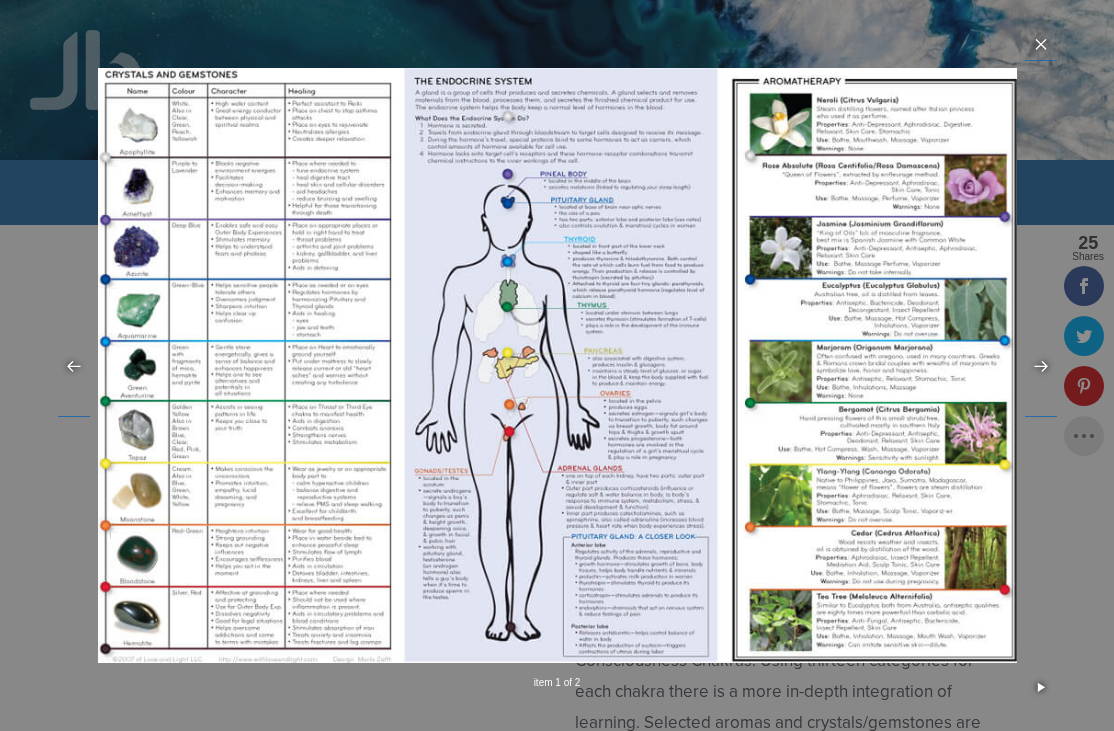 click at bounding box center [557, 365] 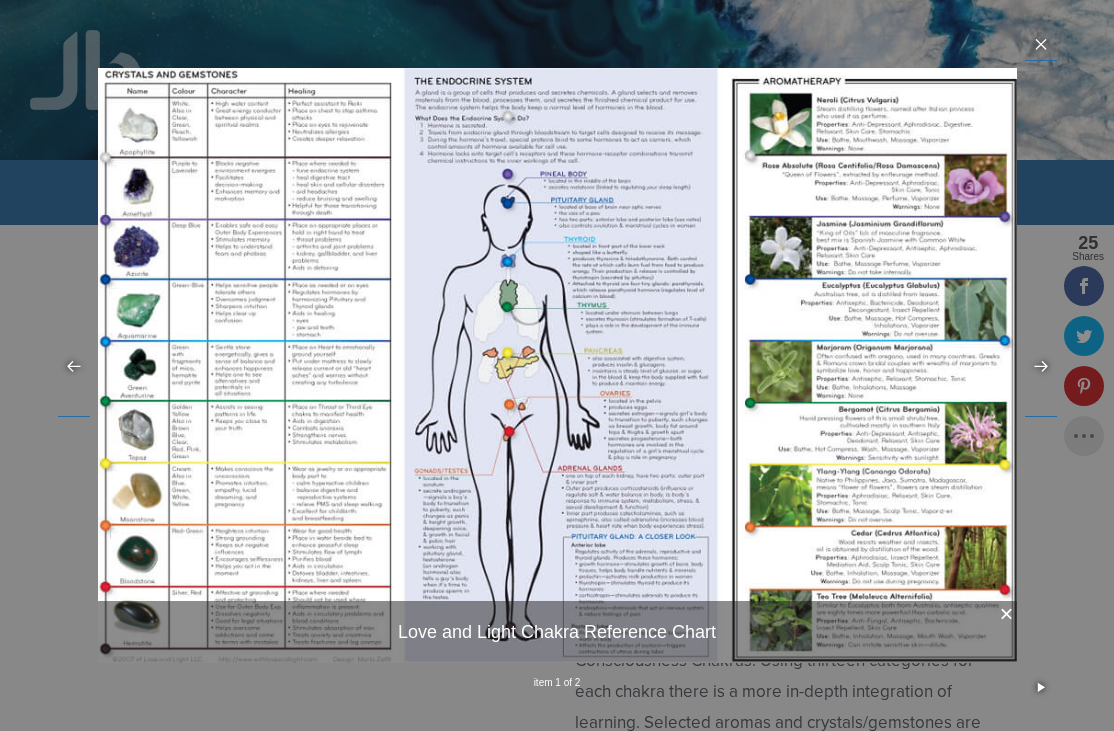 click at bounding box center [557, 365] 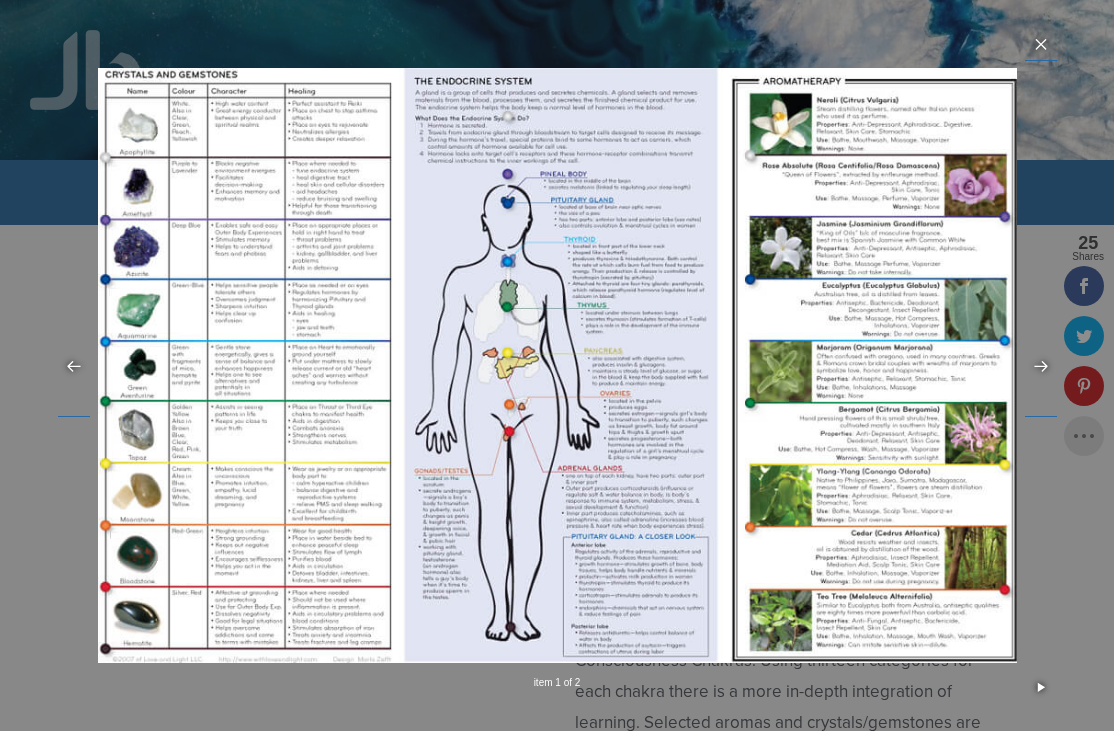 click at bounding box center (557, 365) 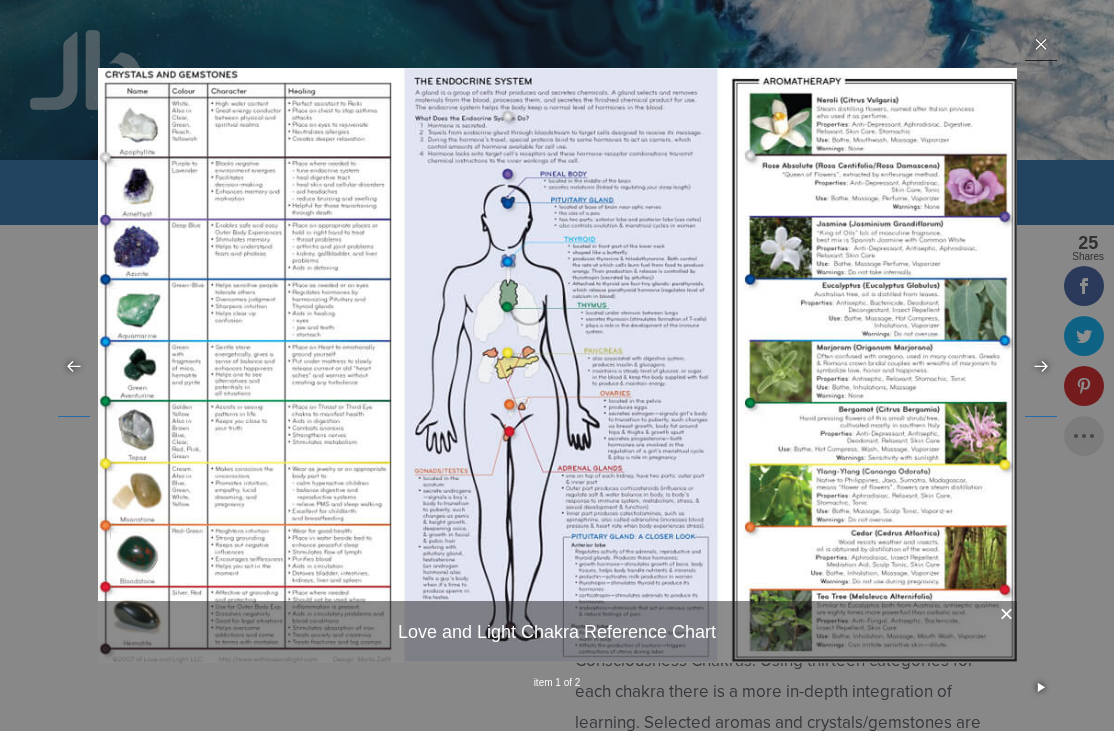 click 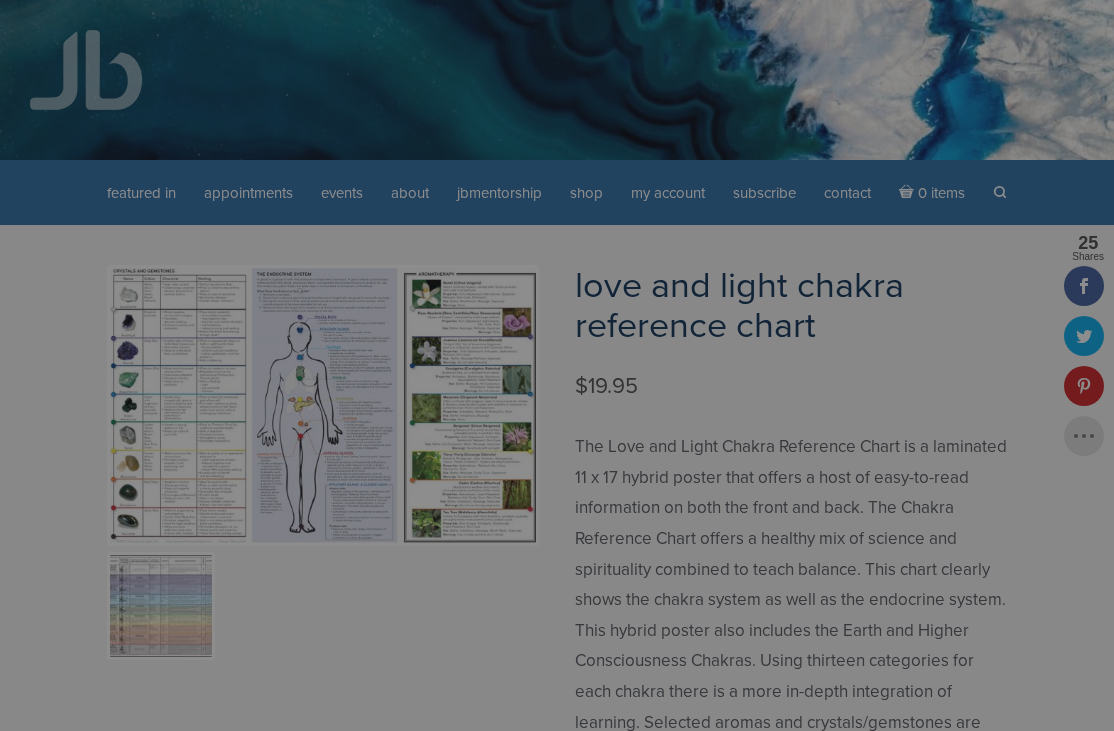 click on "× Love and Light Chakra Reference Chart item 1 of 2 …" at bounding box center [557, 365] 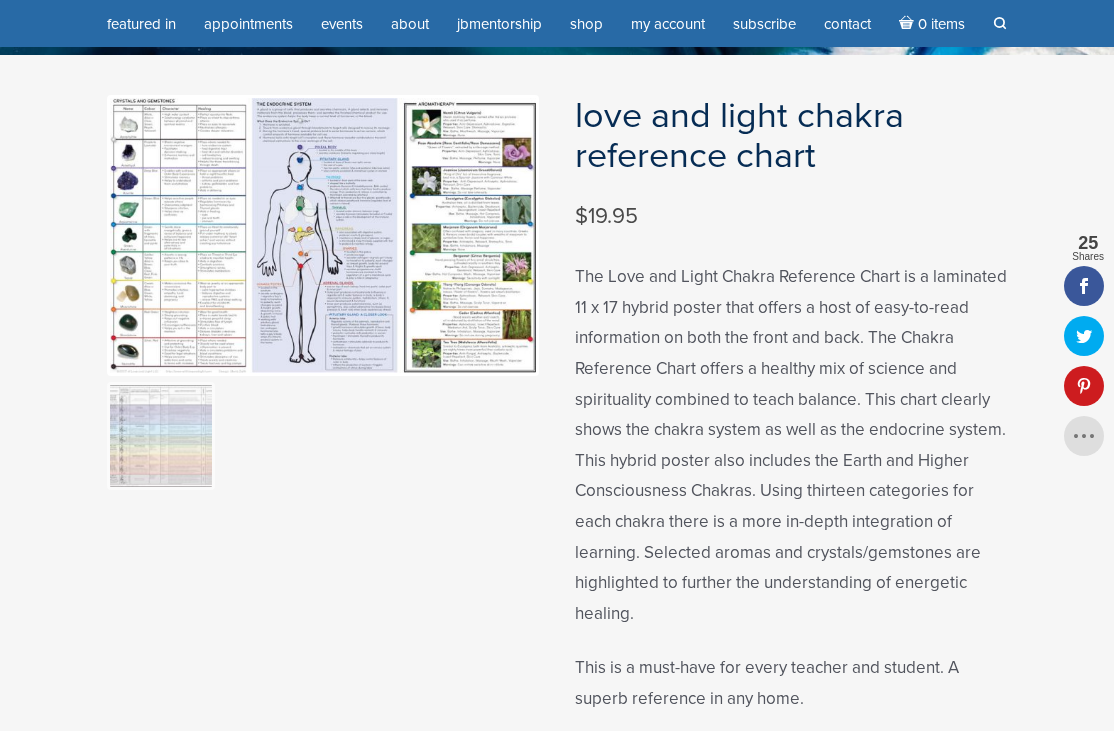 scroll, scrollTop: 141, scrollLeft: 0, axis: vertical 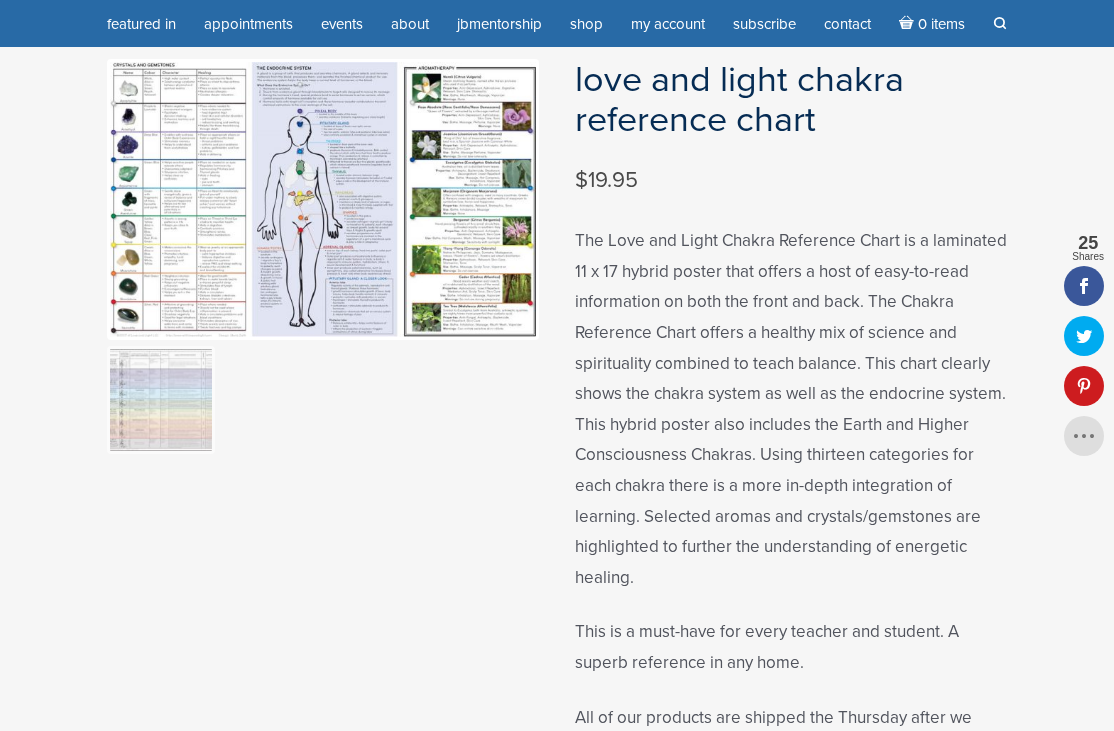 click at bounding box center [161, 400] 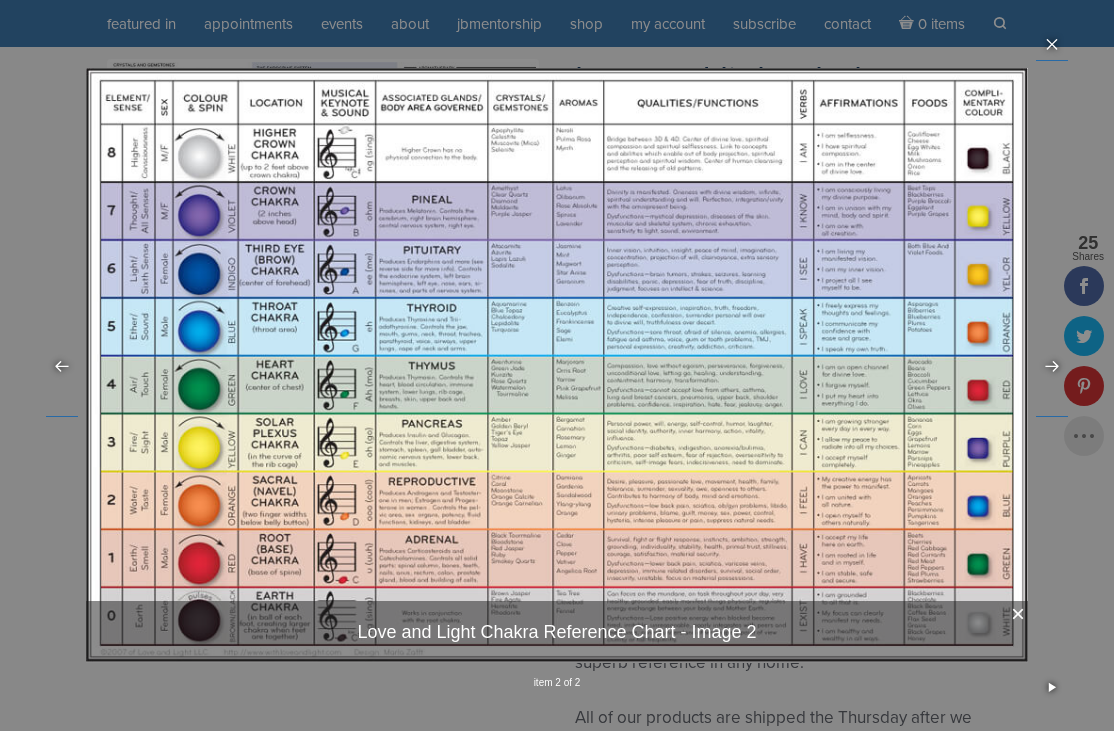 click on "Love and Light Chakra Reference Chart - Image 2" at bounding box center [557, 632] 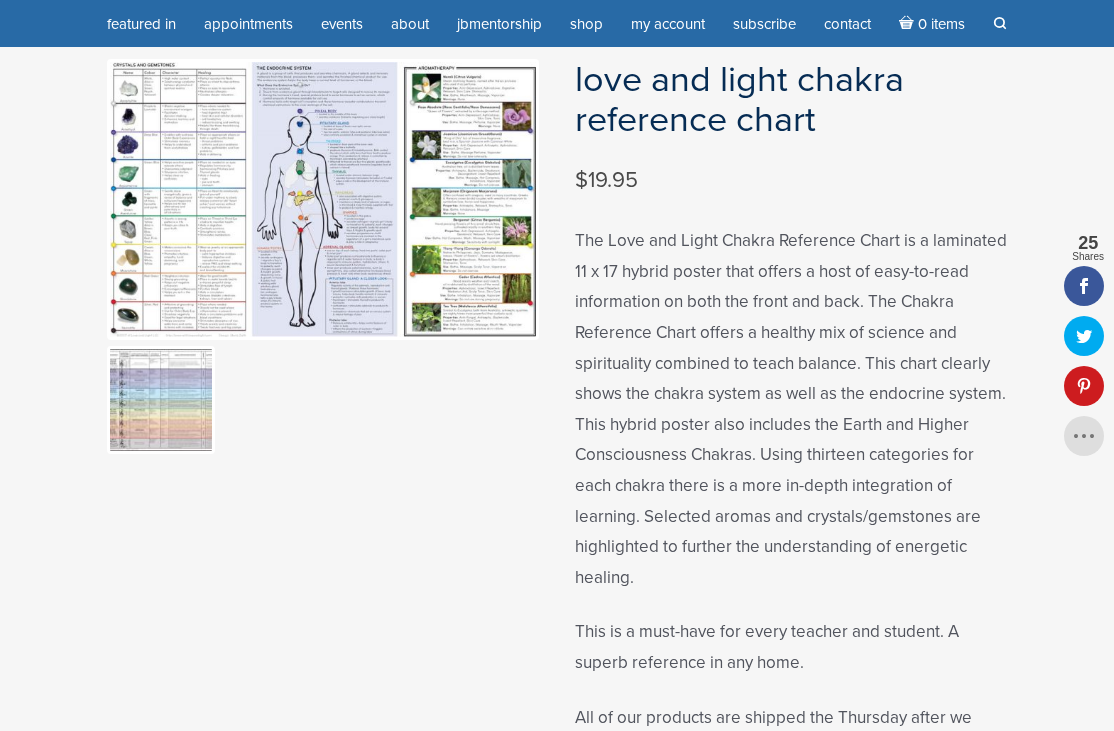 click on "Love and Light Chakra Reference Chart $ 19.95
The Love and Light Chakra Reference Chart is a laminated 11 x 17 hybrid poster that offers a host of easy-to-read information on both the front and back. The Chakra Reference Chart offers a healthy mix of science and spirituality combined to teach balance. This chart clearly shows the chakra system as well as the endocrine system. This hybrid poster also includes the Earth and Higher Consciousness Chakras. Using thirteen categories for each chakra there is a more in-depth integration of learning. Selected aromas and crystals/gemstones are highlighted to further the understanding of energetic healing.
This is a must-have for every teacher and student. A superb reference in any home.
All of our products are shipped the Thursday after we receive your order.
Out of stock
SKU:  board-101
Category:  Products
Additional information" at bounding box center (557, 680) 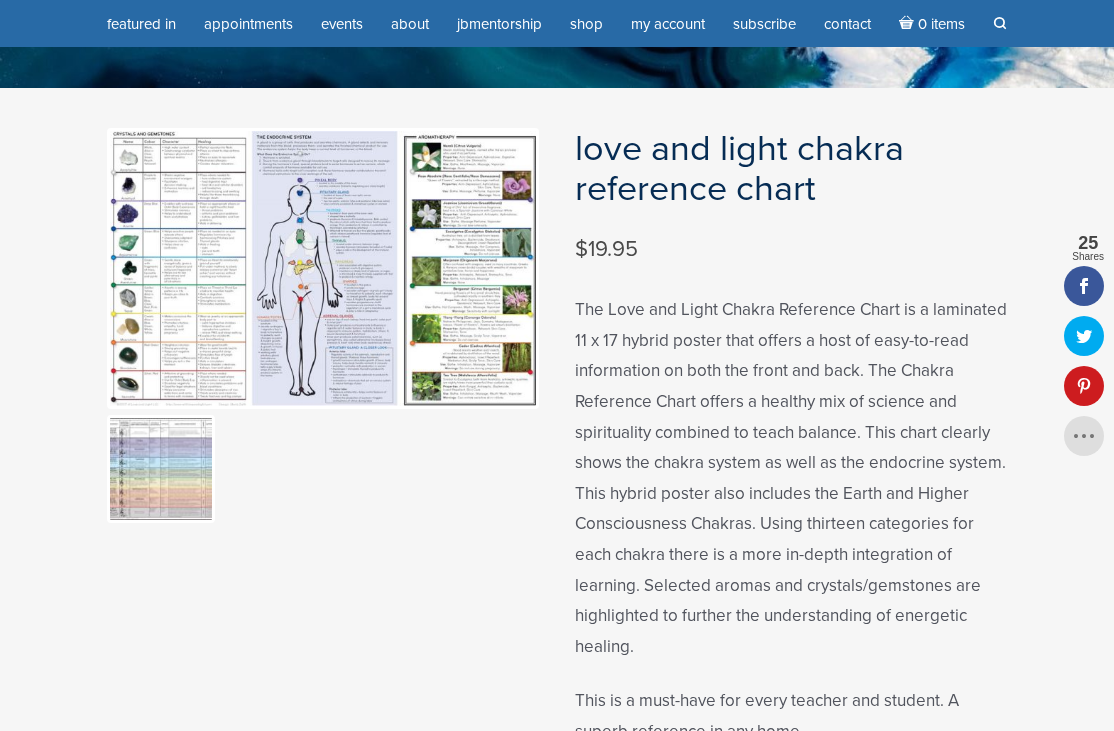 click at bounding box center [323, 331] 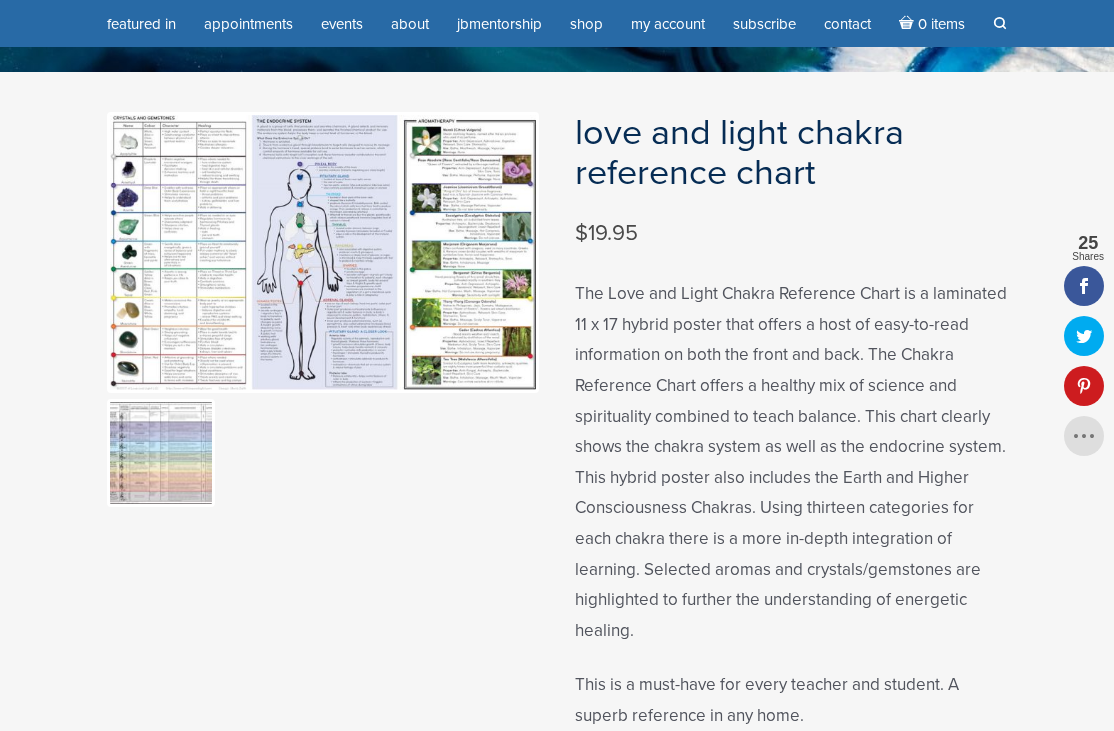 scroll, scrollTop: 79, scrollLeft: 0, axis: vertical 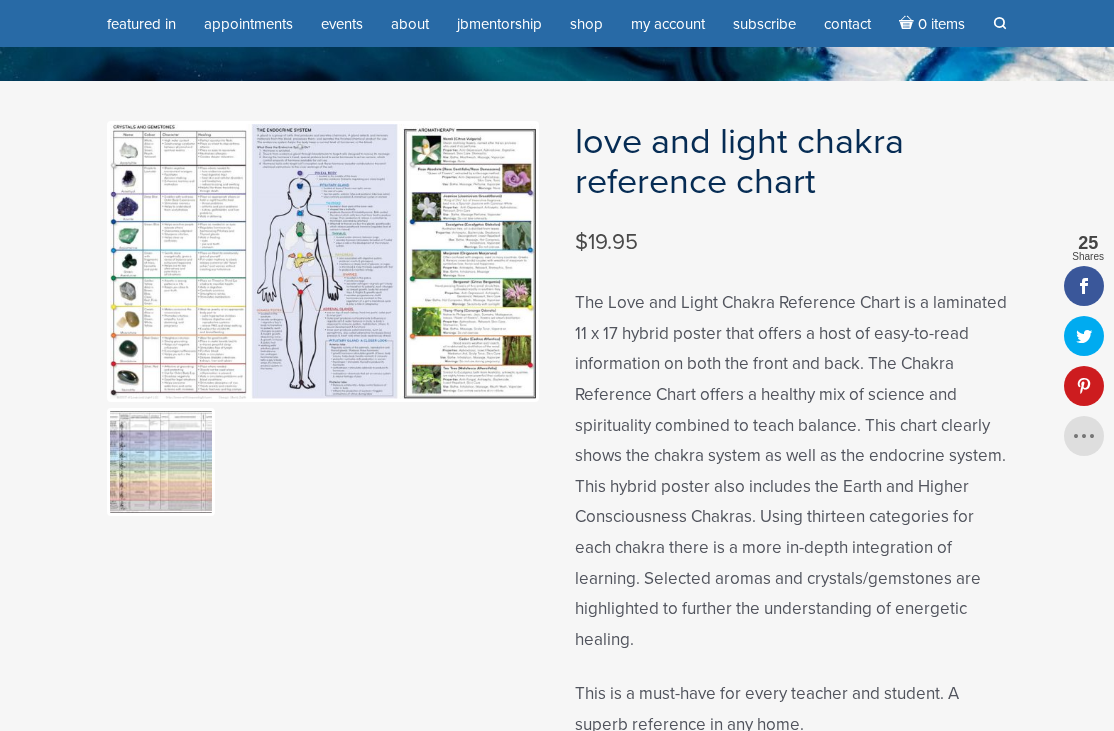 click at bounding box center [323, 324] 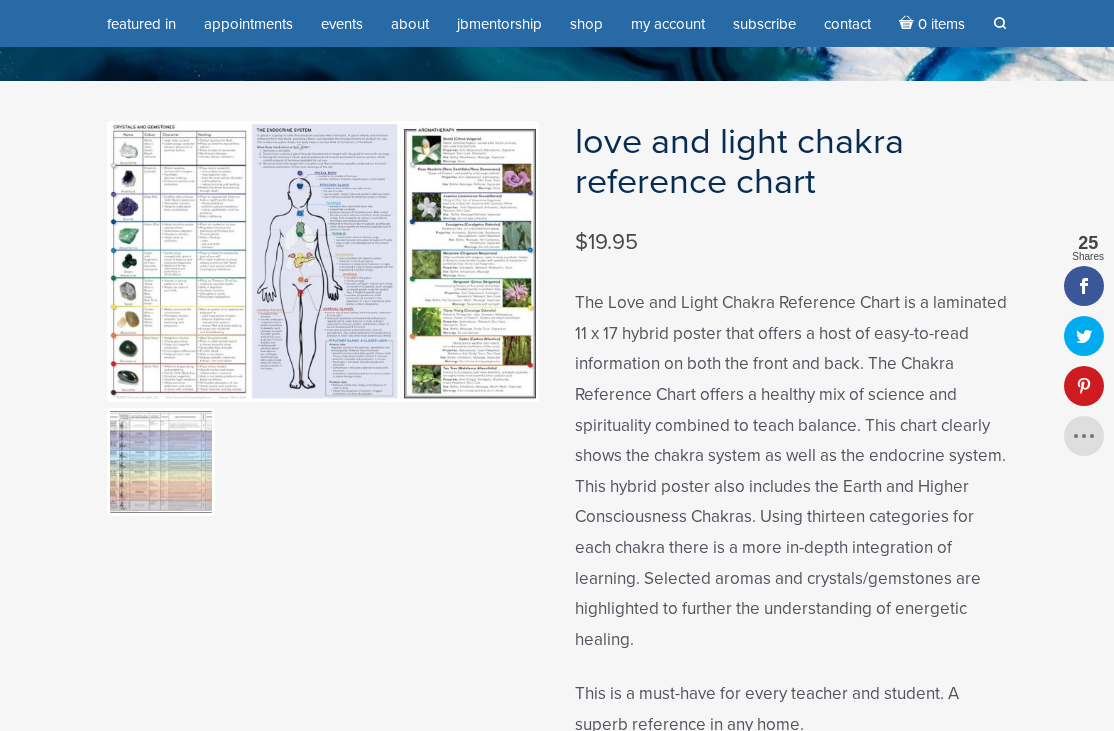 click at bounding box center [323, 324] 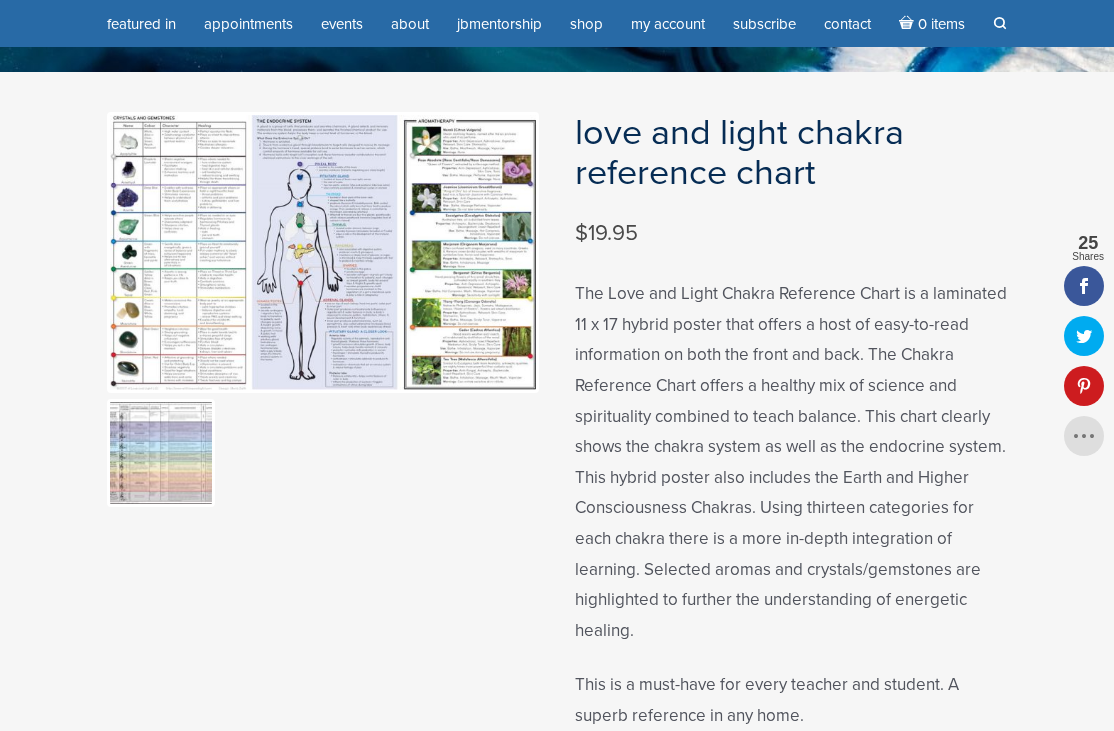 scroll, scrollTop: 17, scrollLeft: 0, axis: vertical 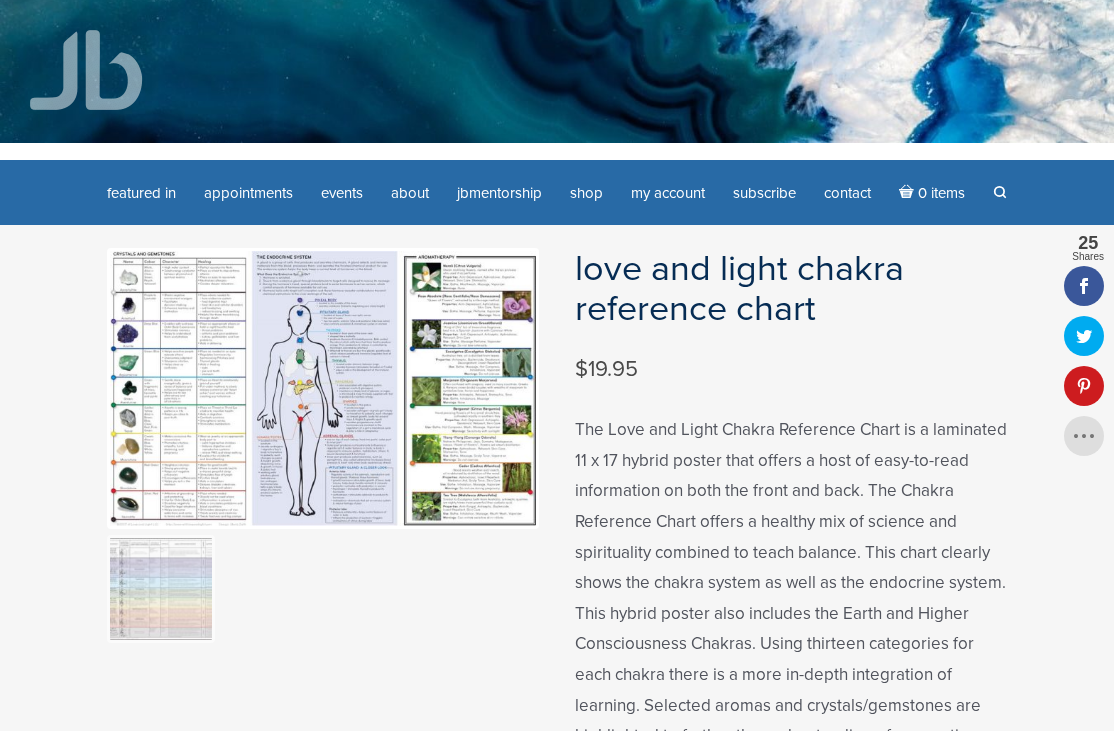 click at bounding box center [161, 589] 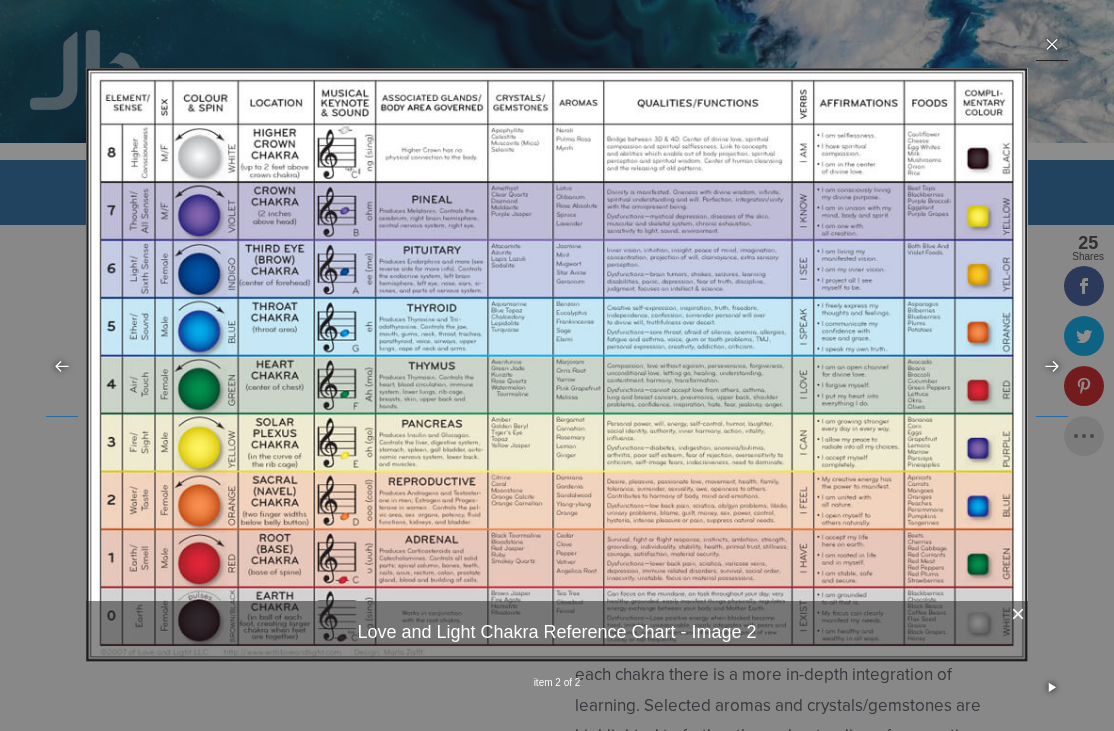click at bounding box center (1052, 44) 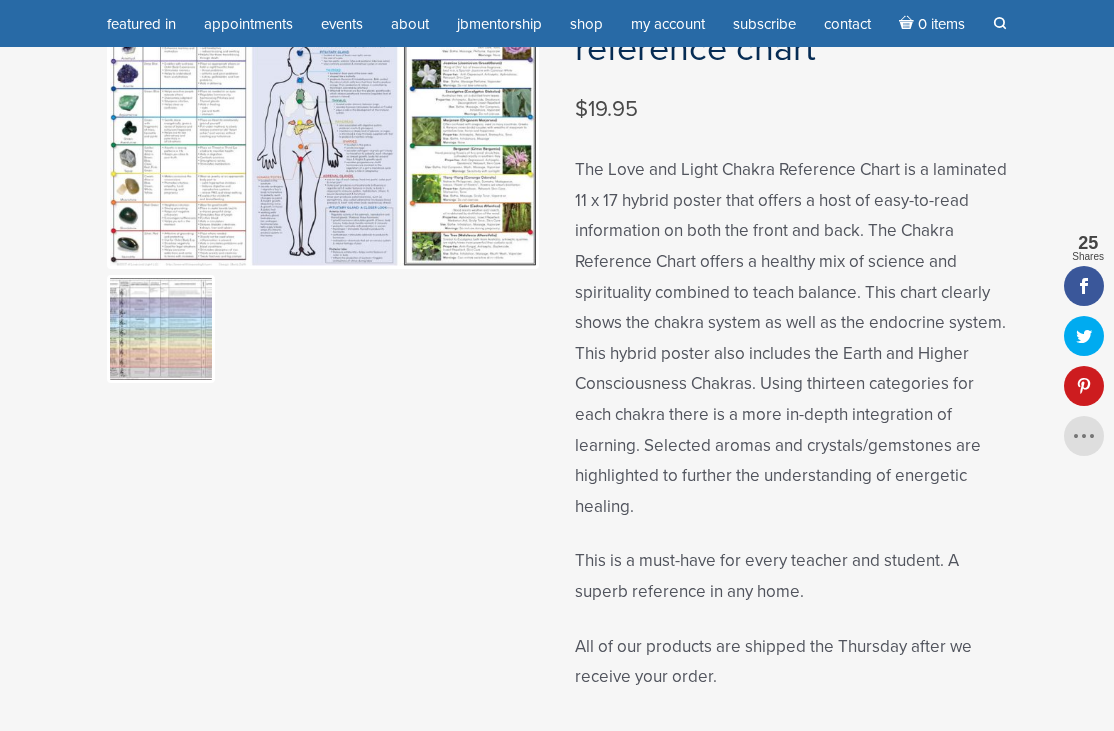 scroll, scrollTop: 0, scrollLeft: 0, axis: both 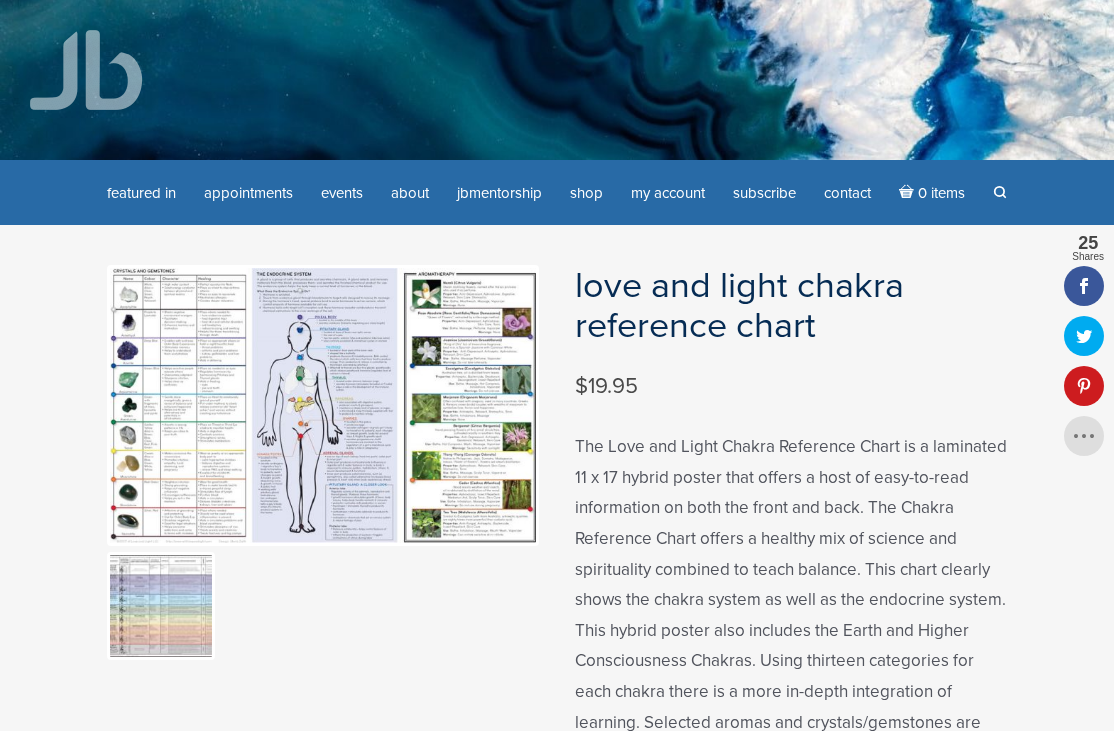 click at bounding box center [86, 70] 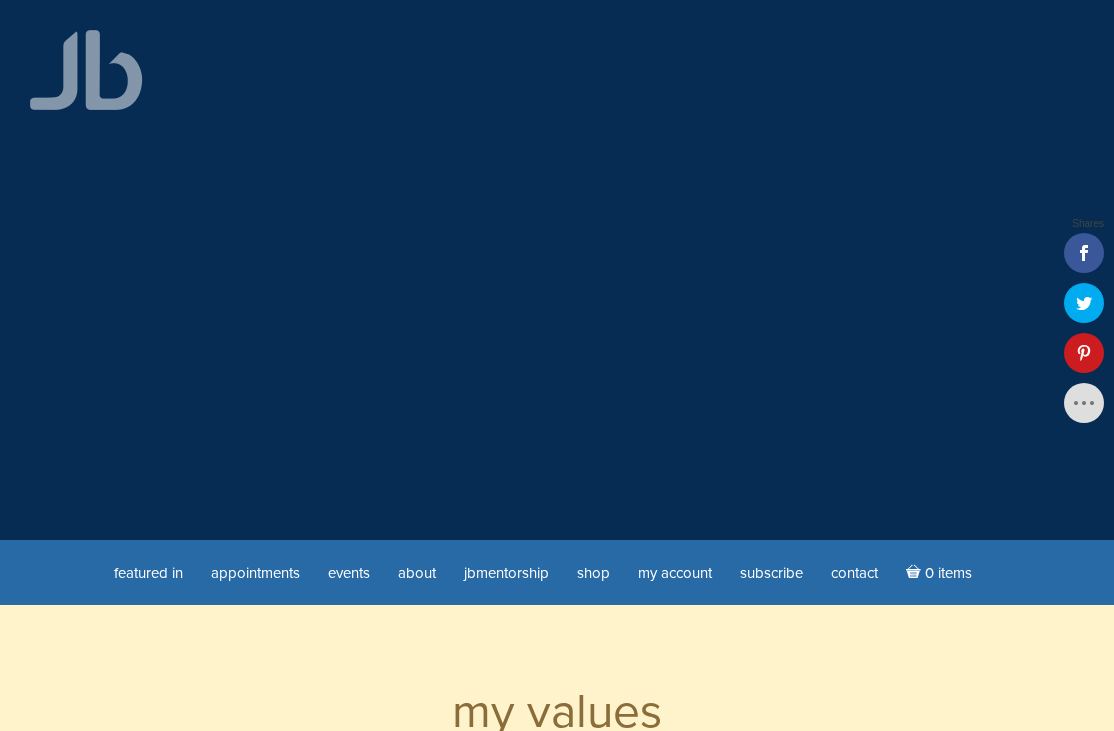 scroll, scrollTop: 0, scrollLeft: 0, axis: both 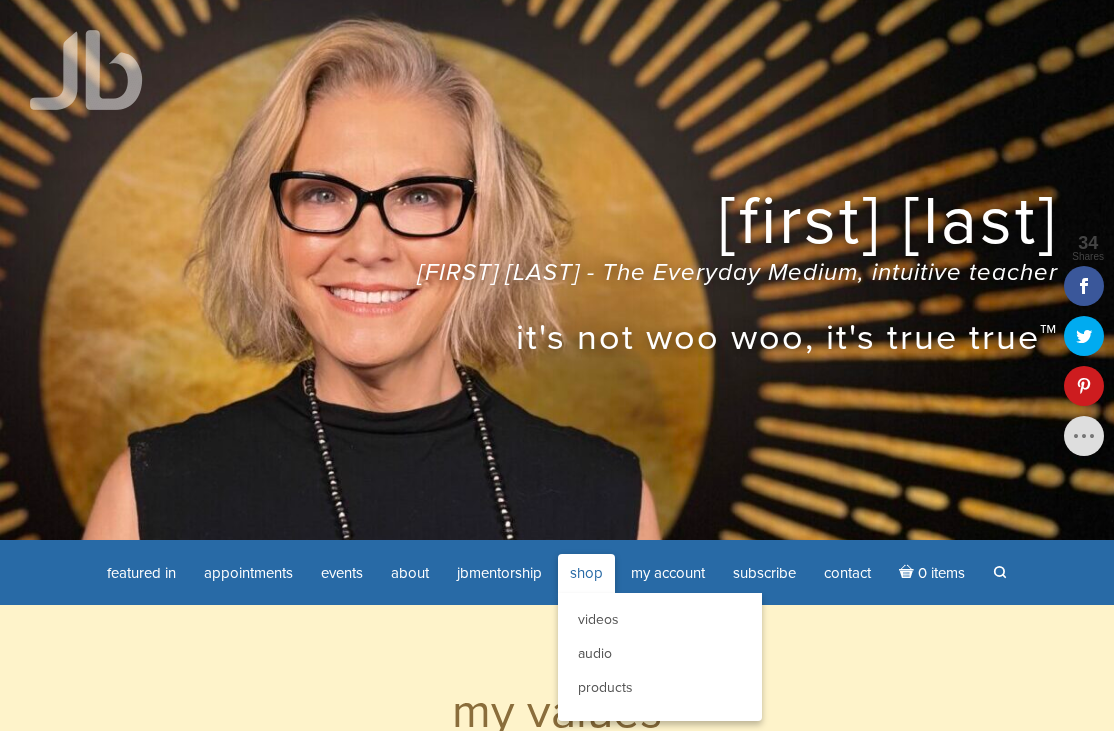 click on "Shop" at bounding box center [586, 573] 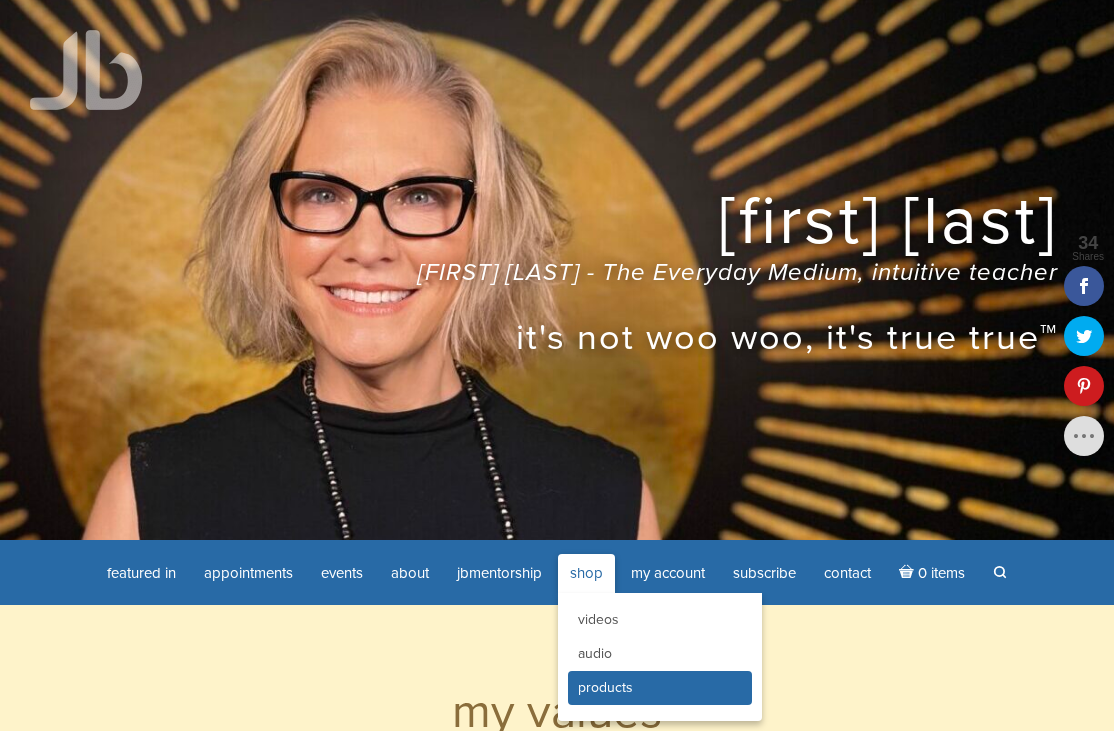 click on "Products" at bounding box center [605, 687] 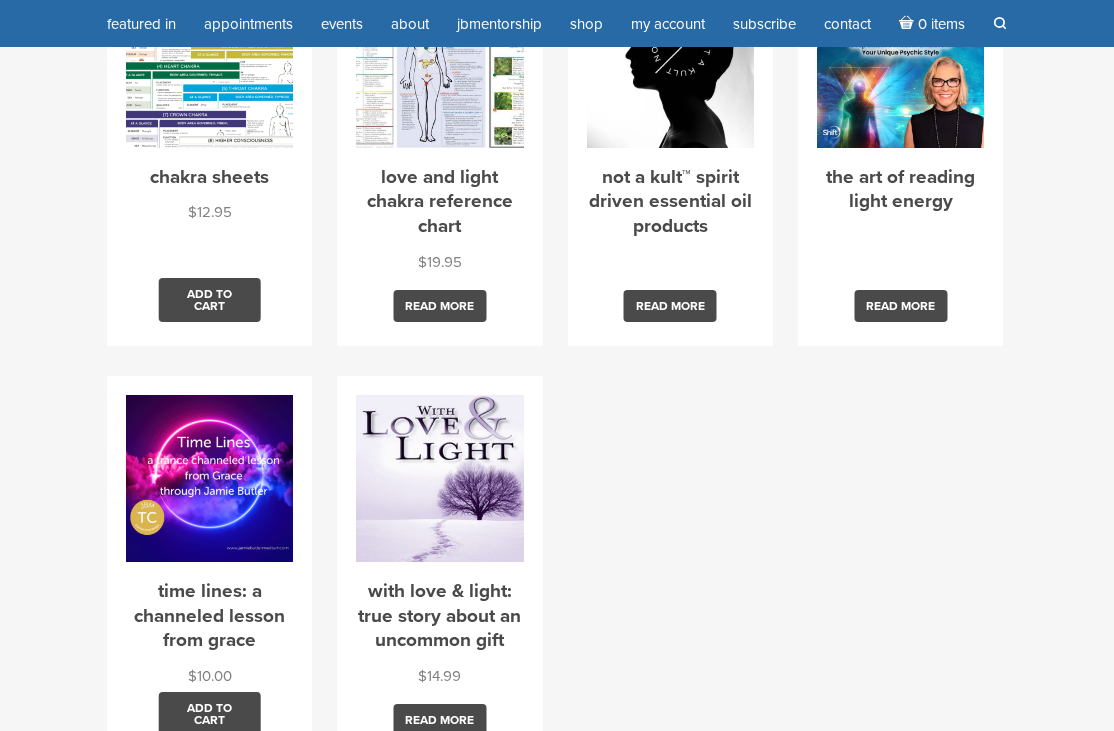scroll, scrollTop: 264, scrollLeft: 0, axis: vertical 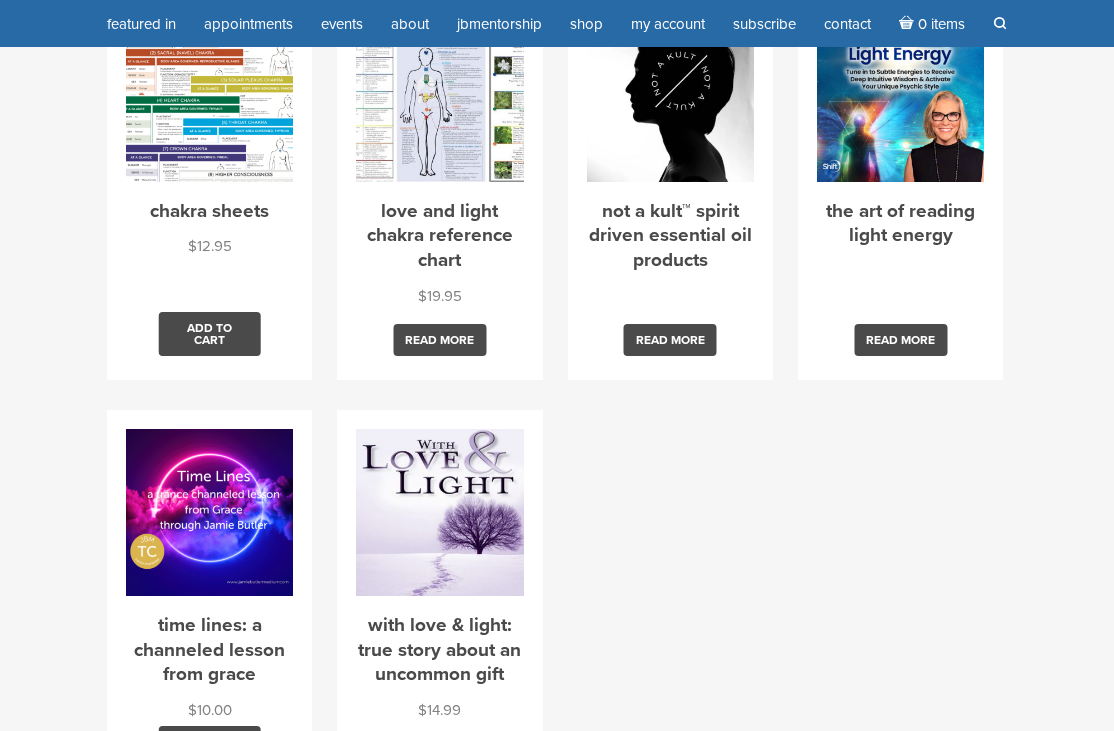 click on "Love and Light Chakra Reference Chart
$ 19.95
Read more" at bounding box center (439, 188) 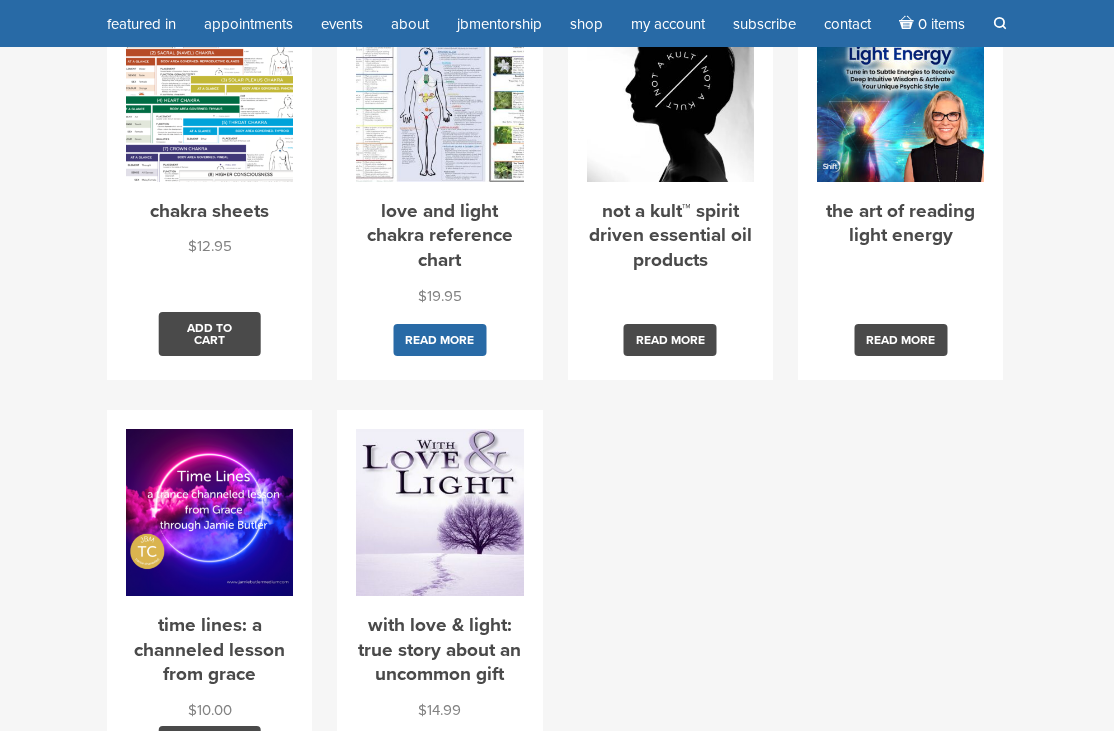 click on "Read more" at bounding box center (439, 340) 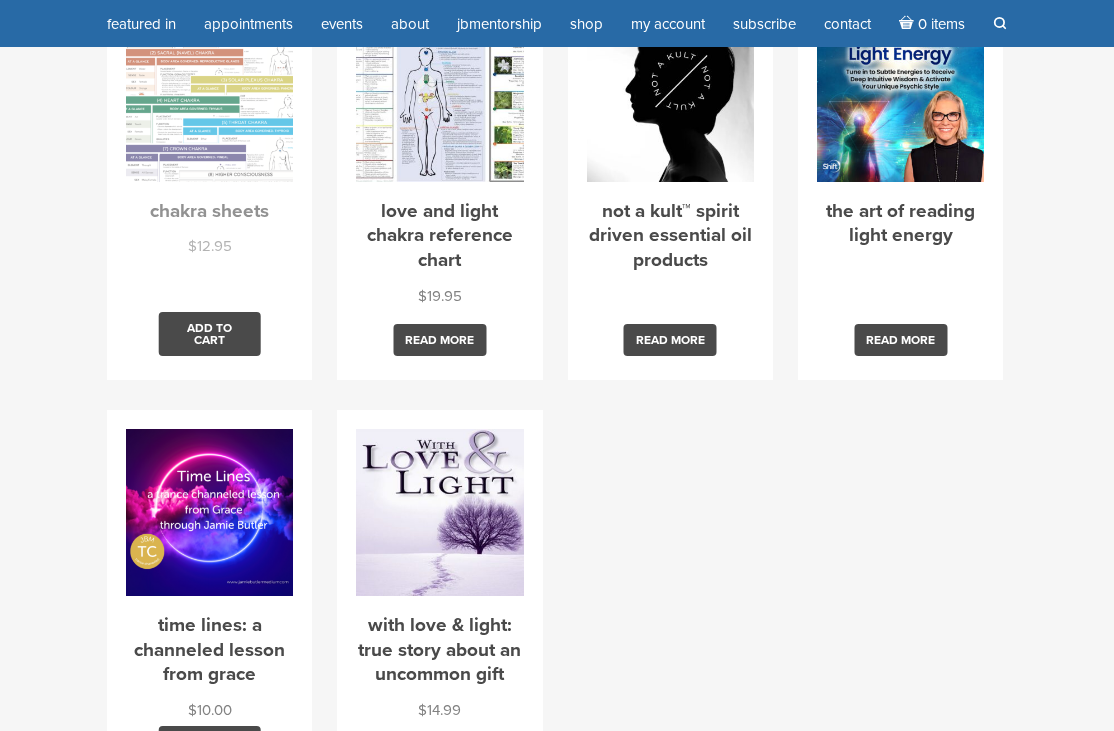click at bounding box center [209, 98] 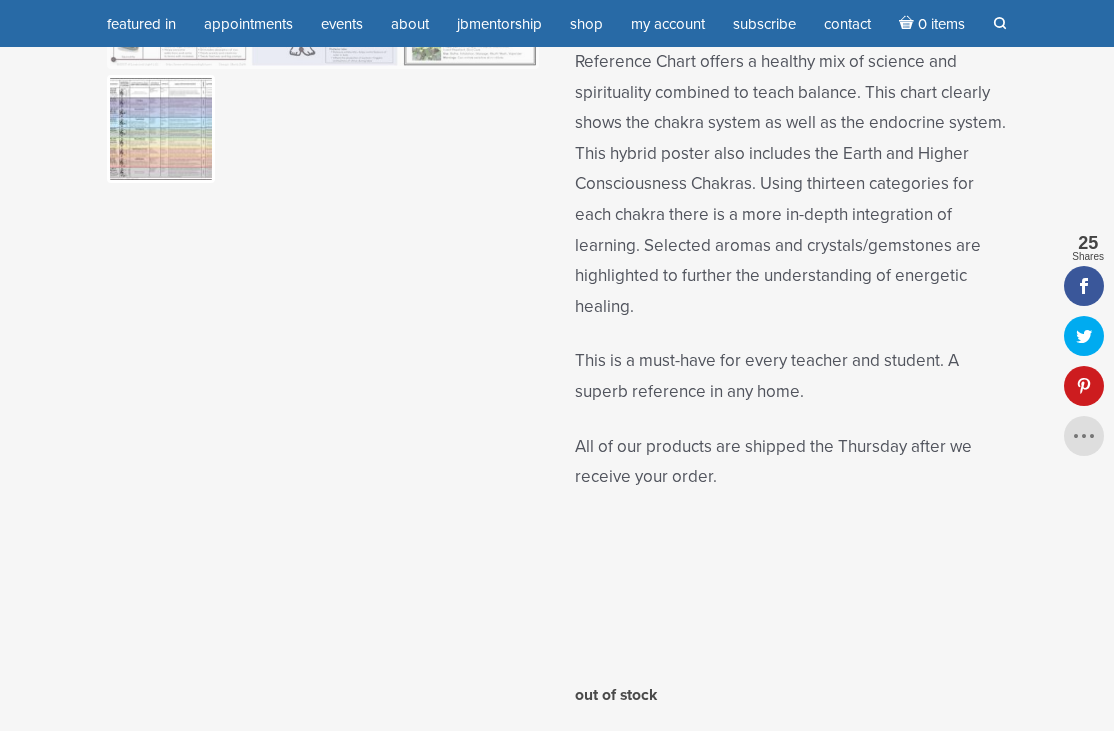 scroll, scrollTop: 390, scrollLeft: 0, axis: vertical 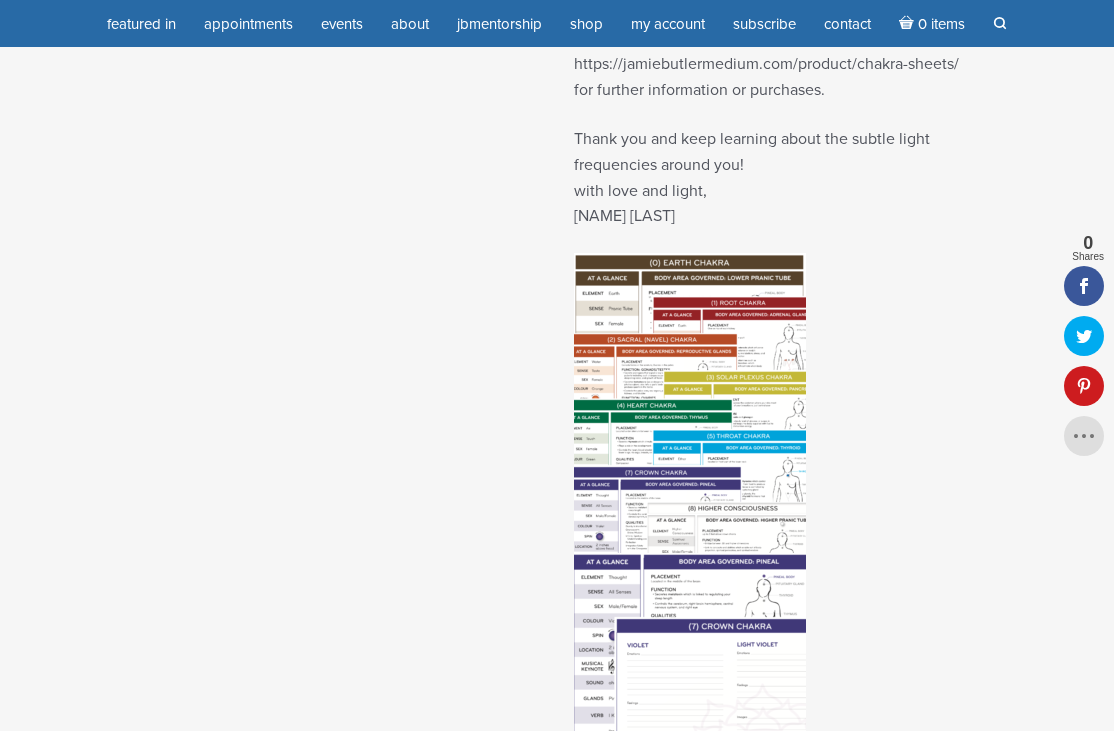 click at bounding box center (690, 403) 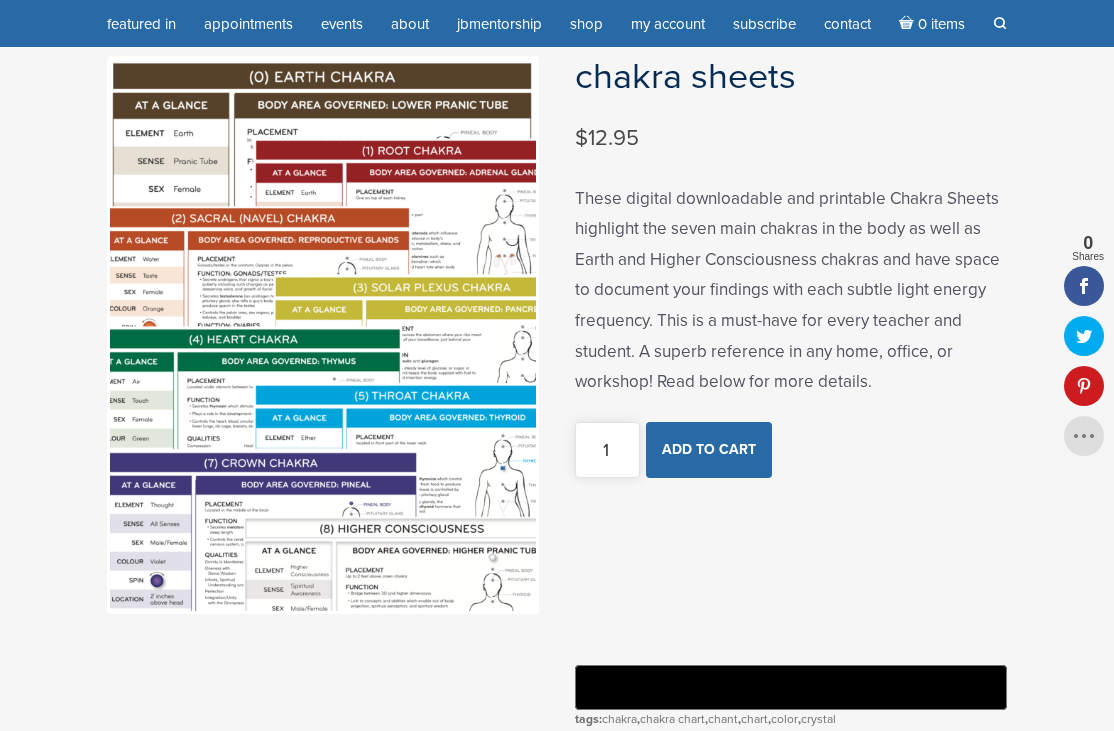 scroll, scrollTop: 152, scrollLeft: 0, axis: vertical 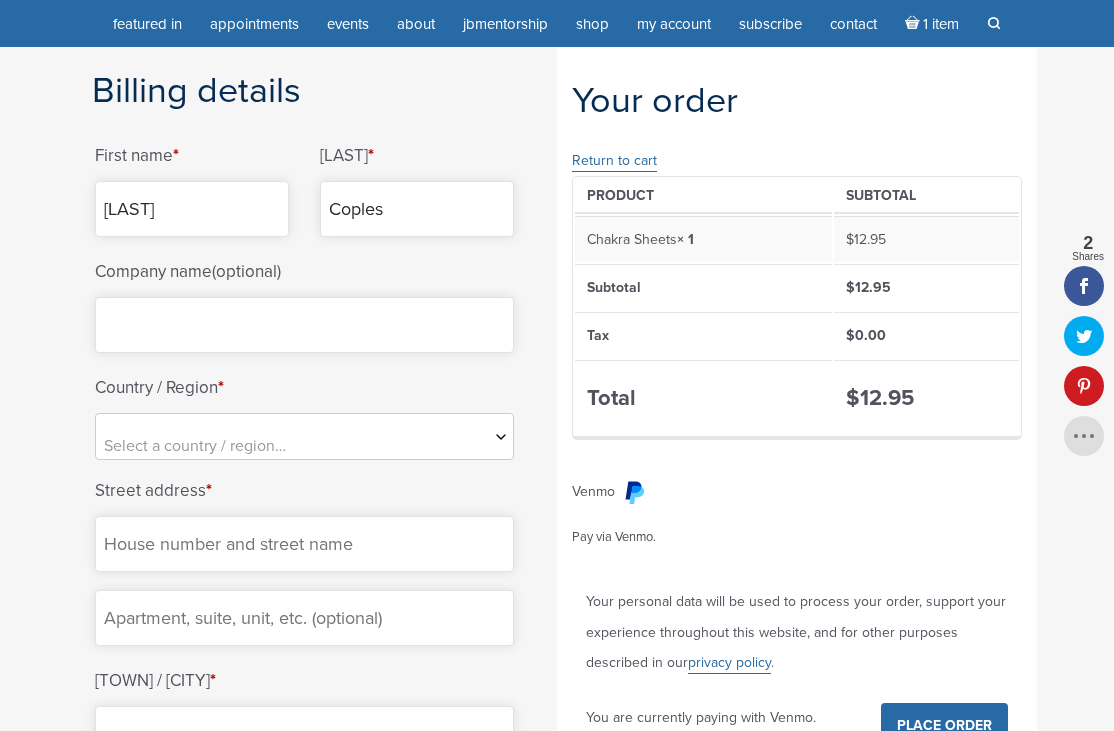 click on "Select a country / region…" at bounding box center [304, 445] 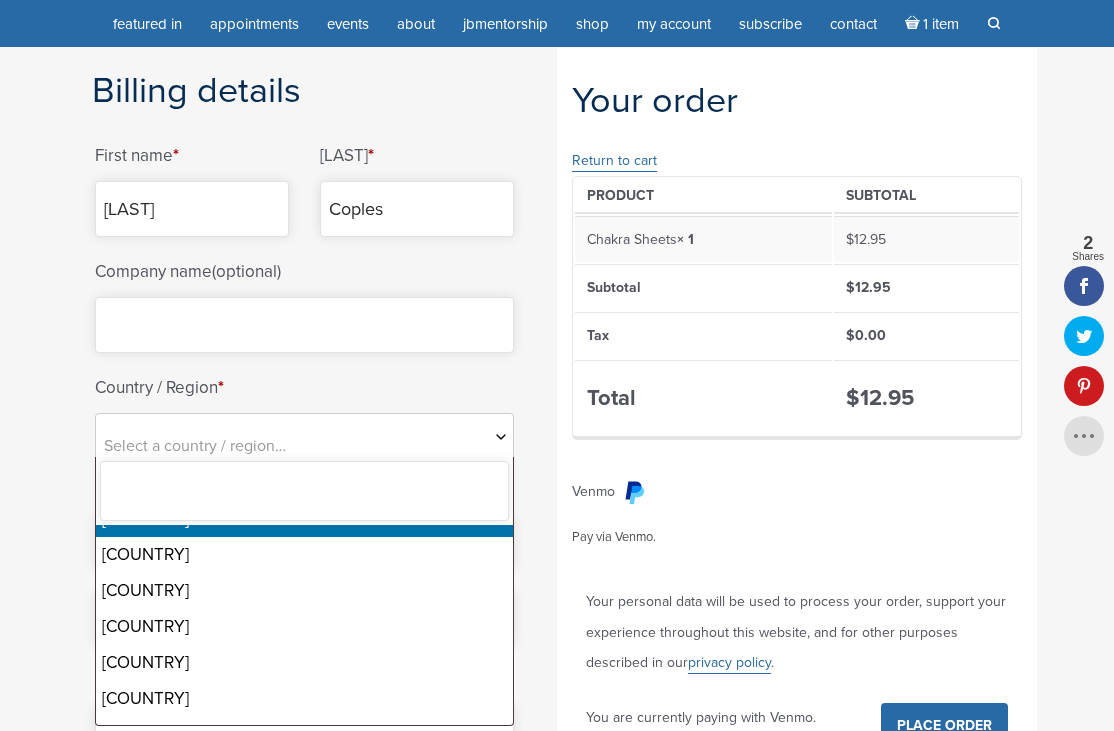 scroll, scrollTop: 313, scrollLeft: 0, axis: vertical 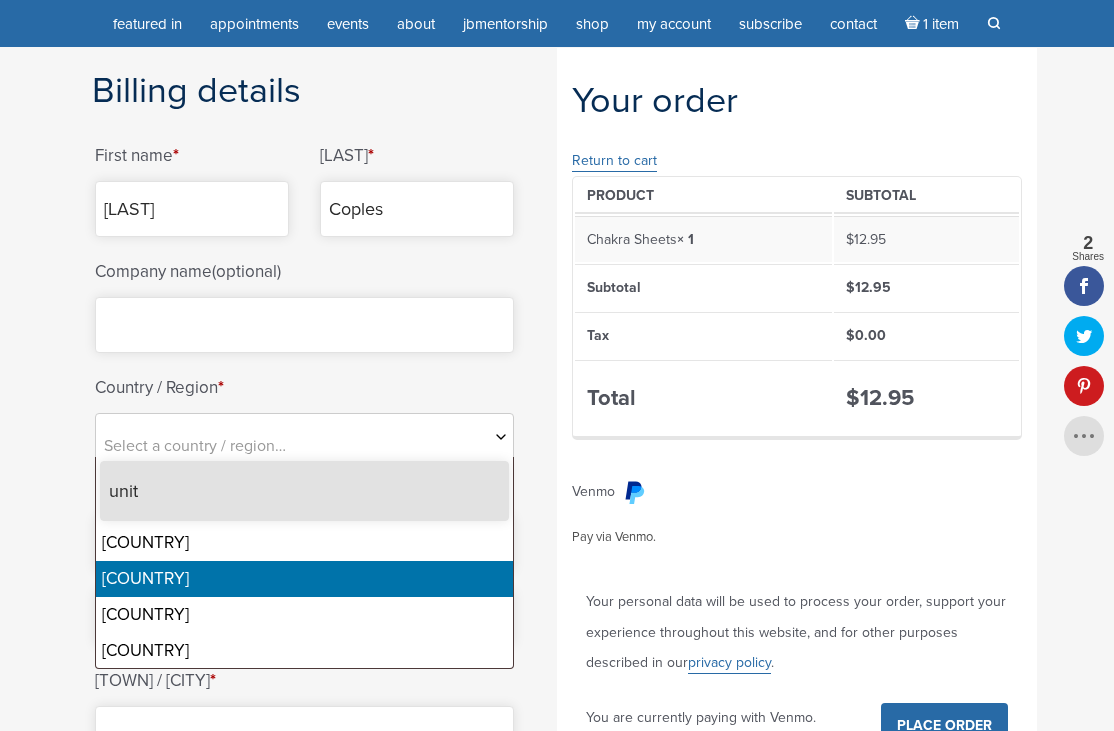 type on "unit" 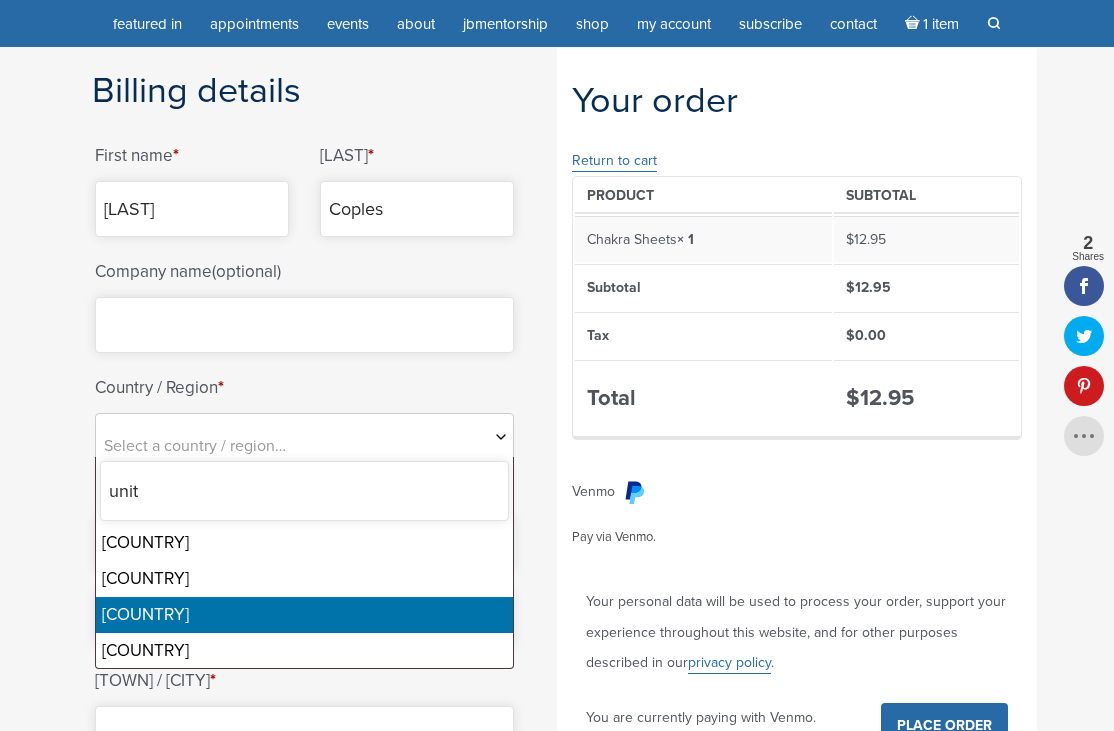 select on "[COUNTRY]" 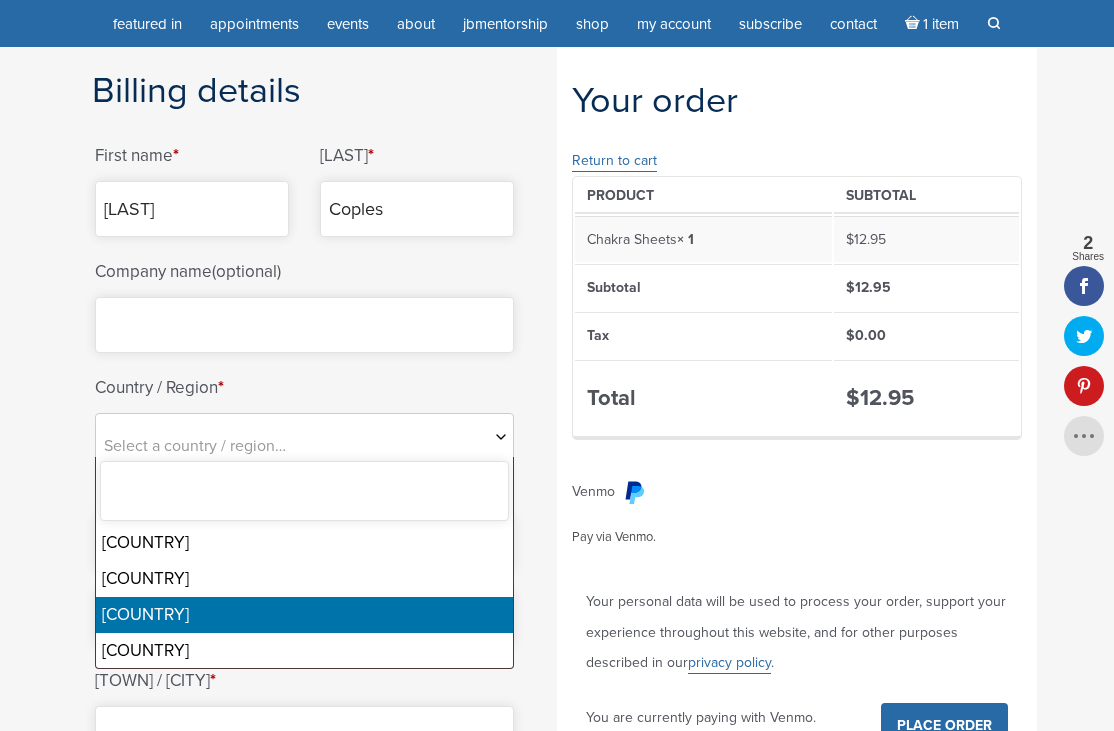 select on "[COUNTRY]" 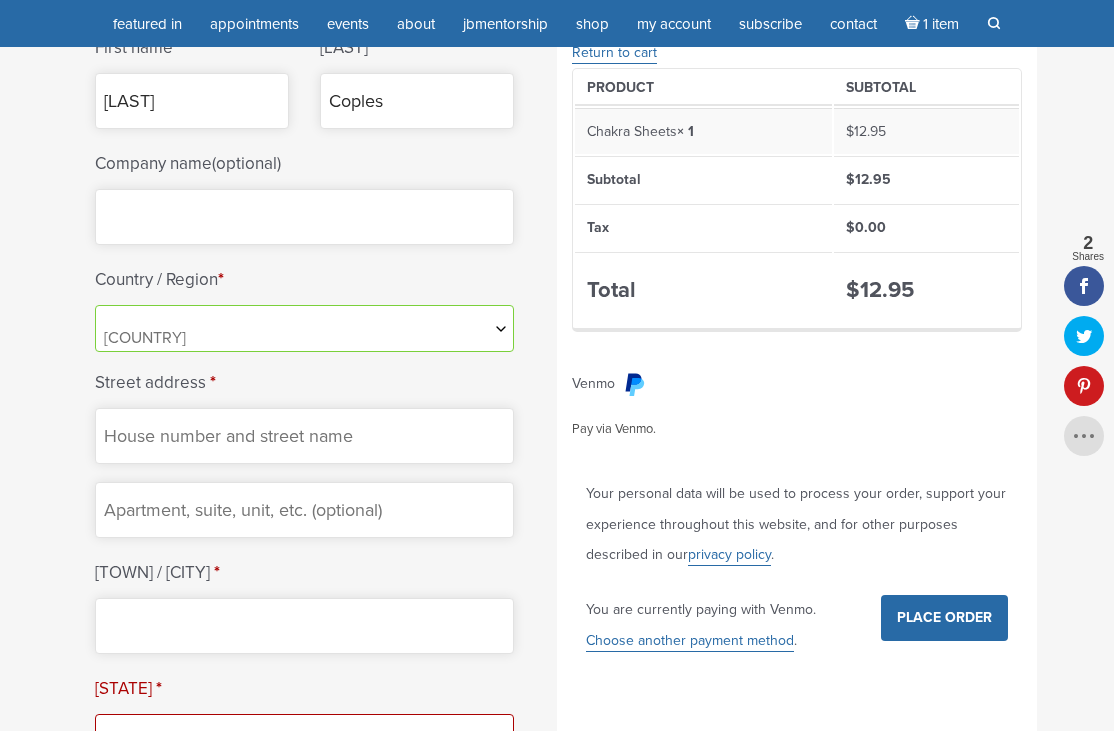 scroll, scrollTop: 681, scrollLeft: 0, axis: vertical 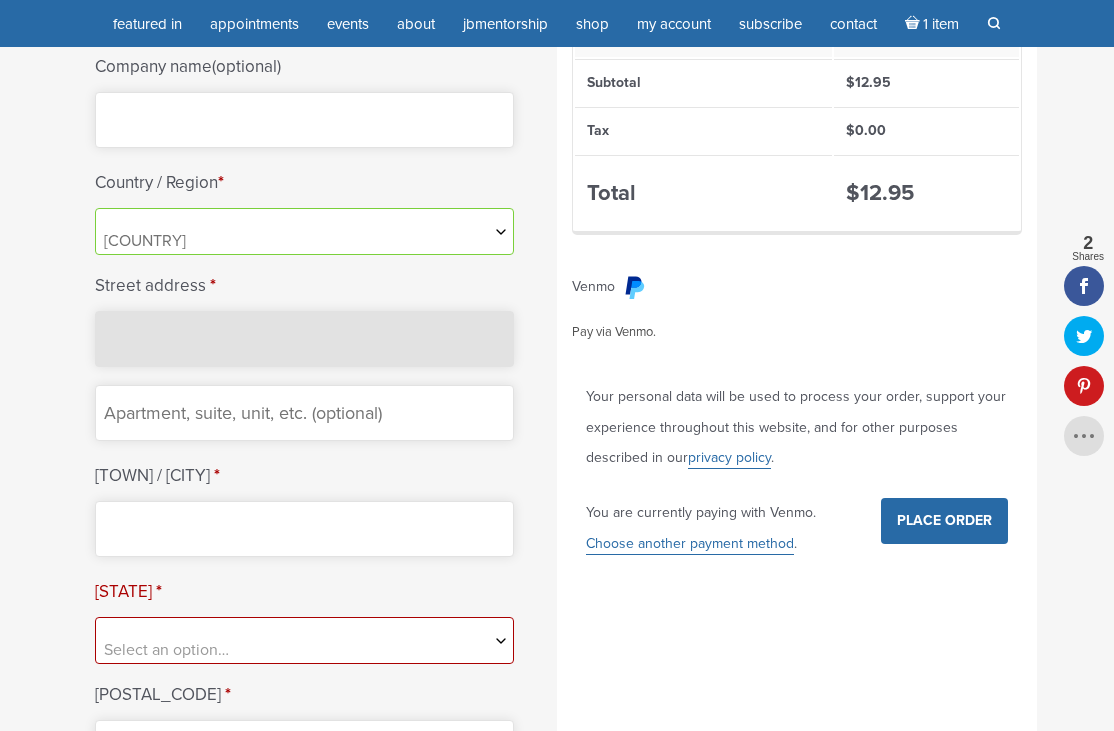 click on "Street address   *" at bounding box center (304, 339) 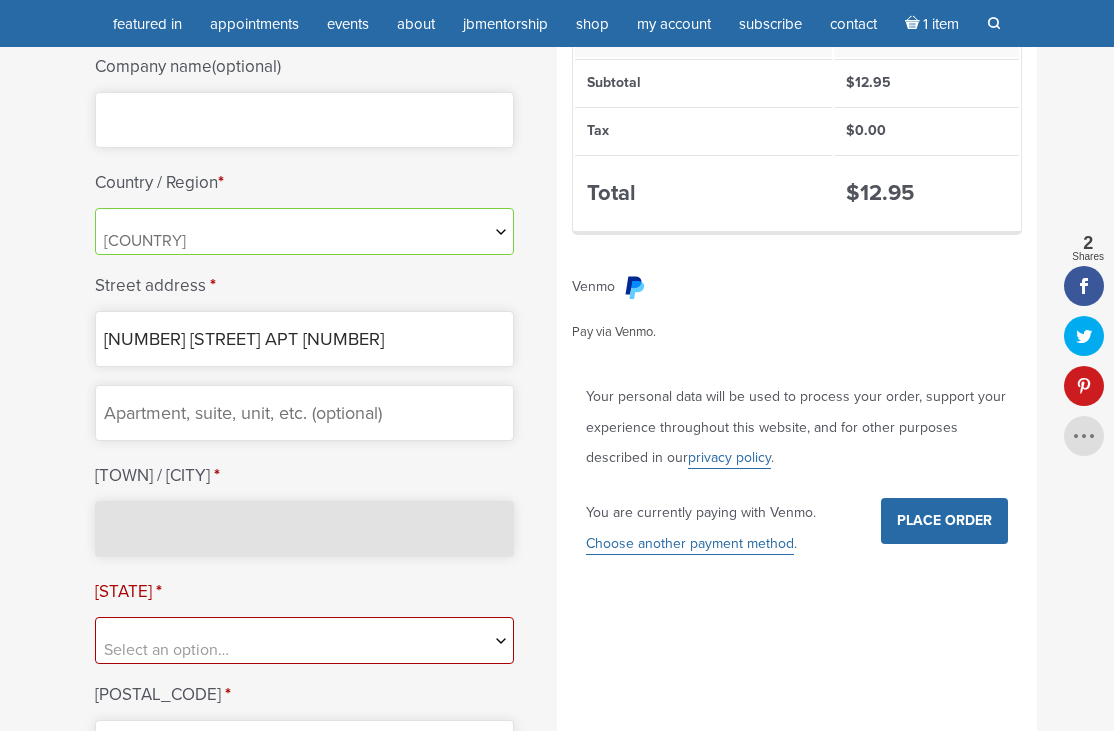 type on "[CITY]" 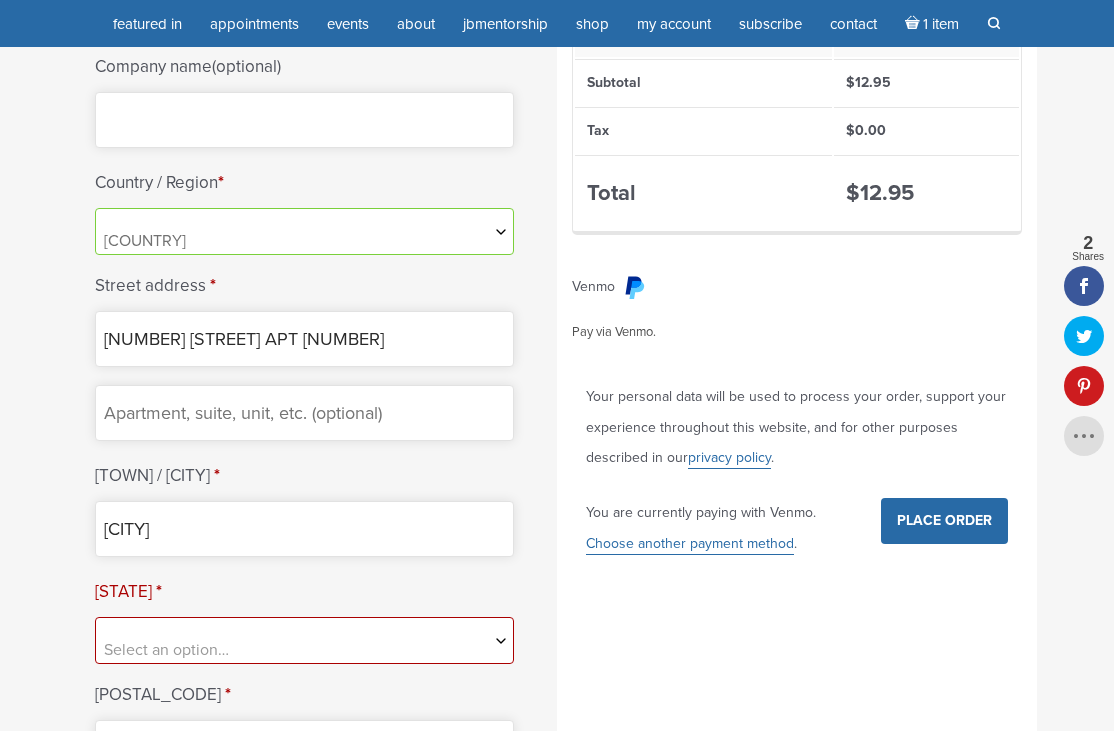select on "[STATE]" 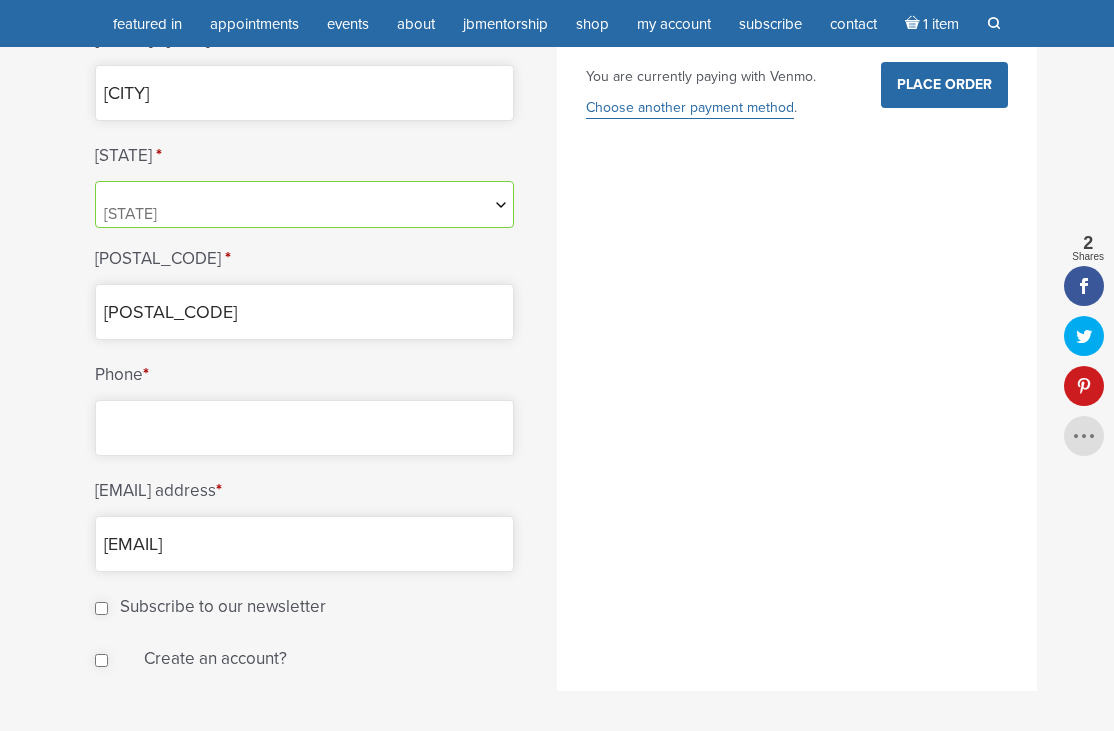 scroll, scrollTop: 1156, scrollLeft: 0, axis: vertical 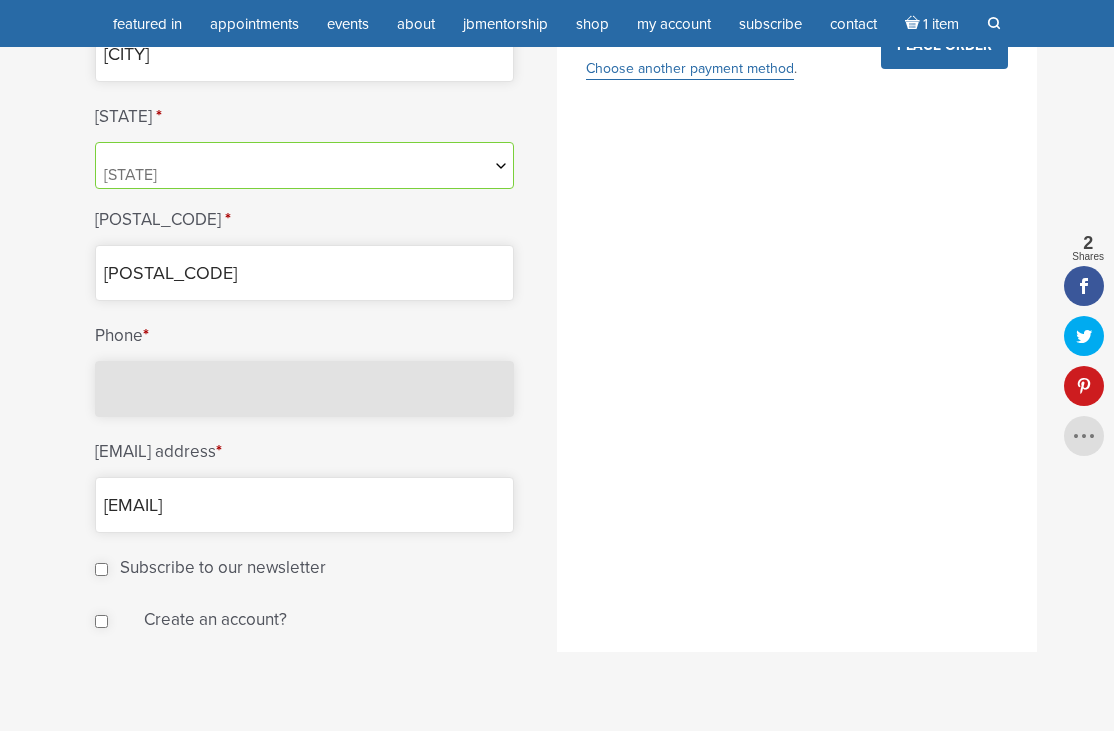 click on "[PHONE]  *" at bounding box center (304, 389) 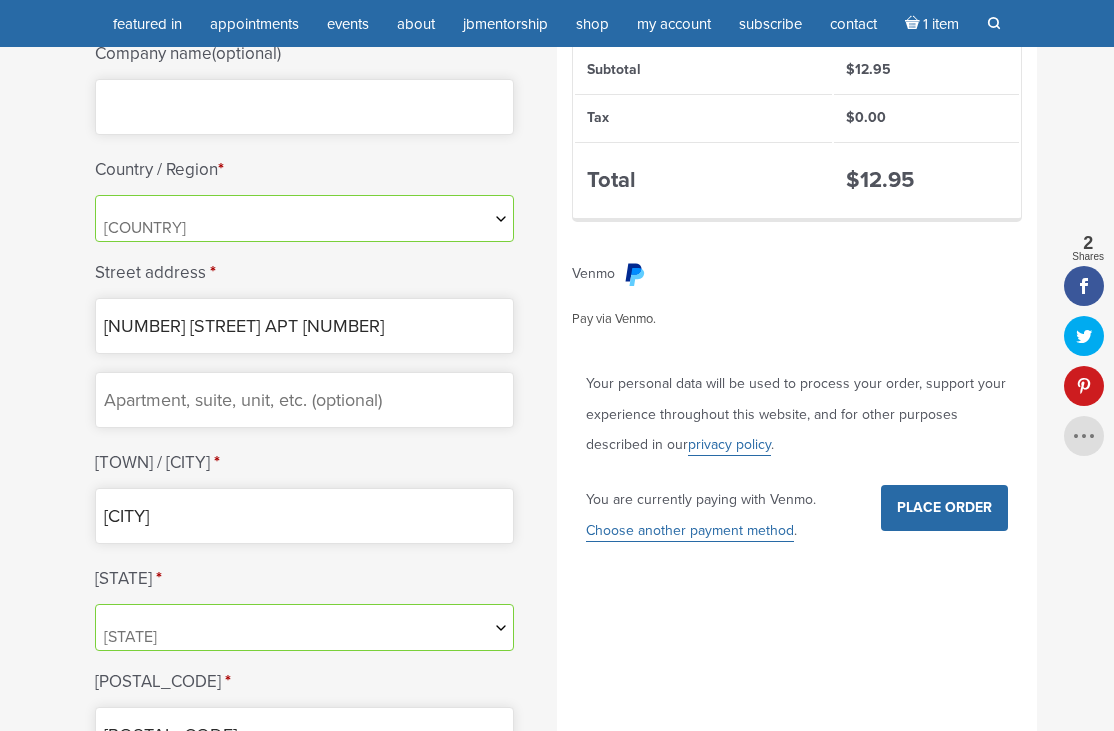 scroll, scrollTop: 606, scrollLeft: 0, axis: vertical 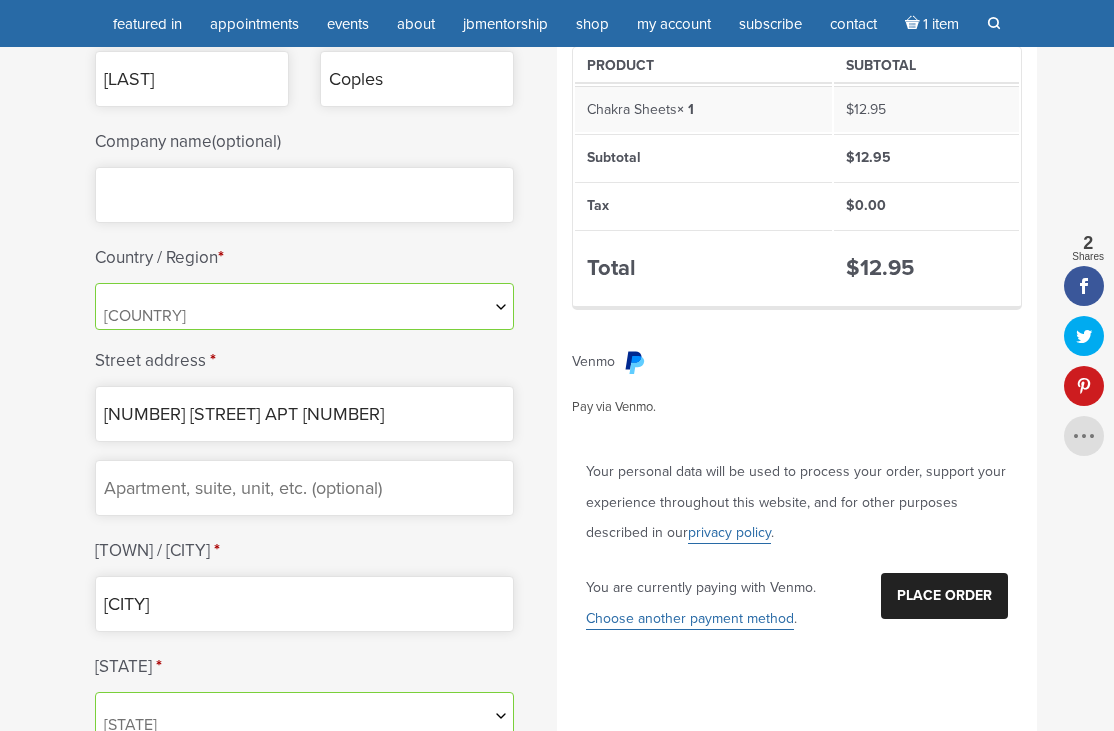 type on "[PHONE]" 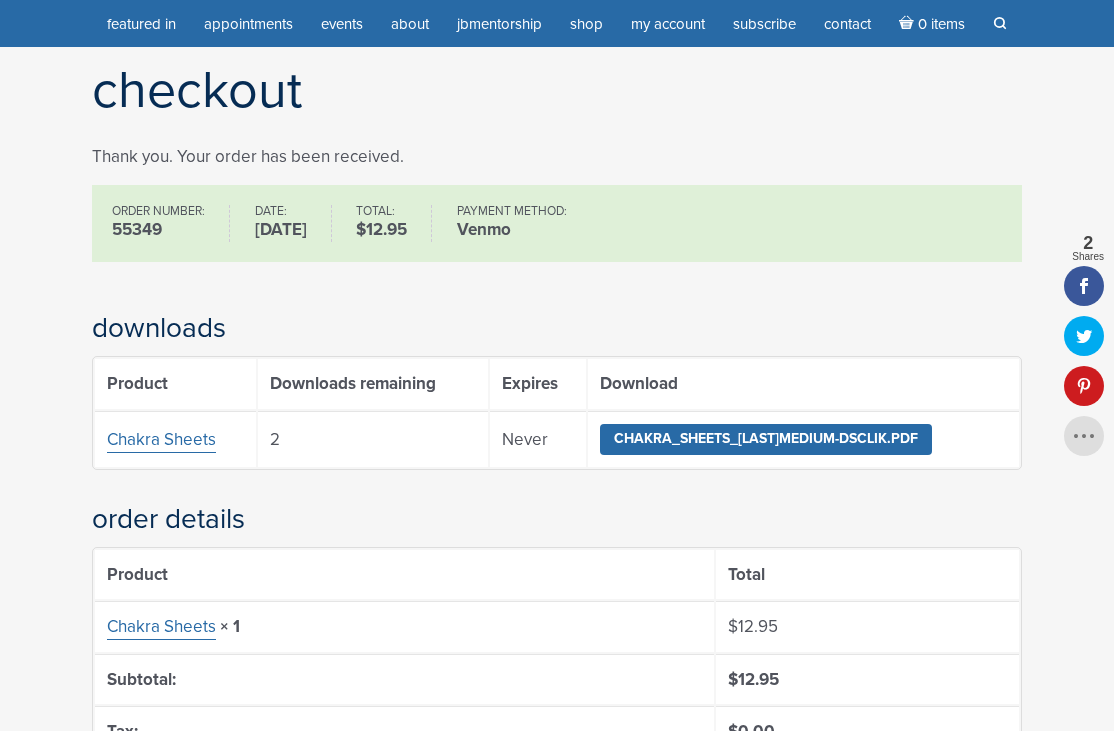 scroll, scrollTop: 176, scrollLeft: 0, axis: vertical 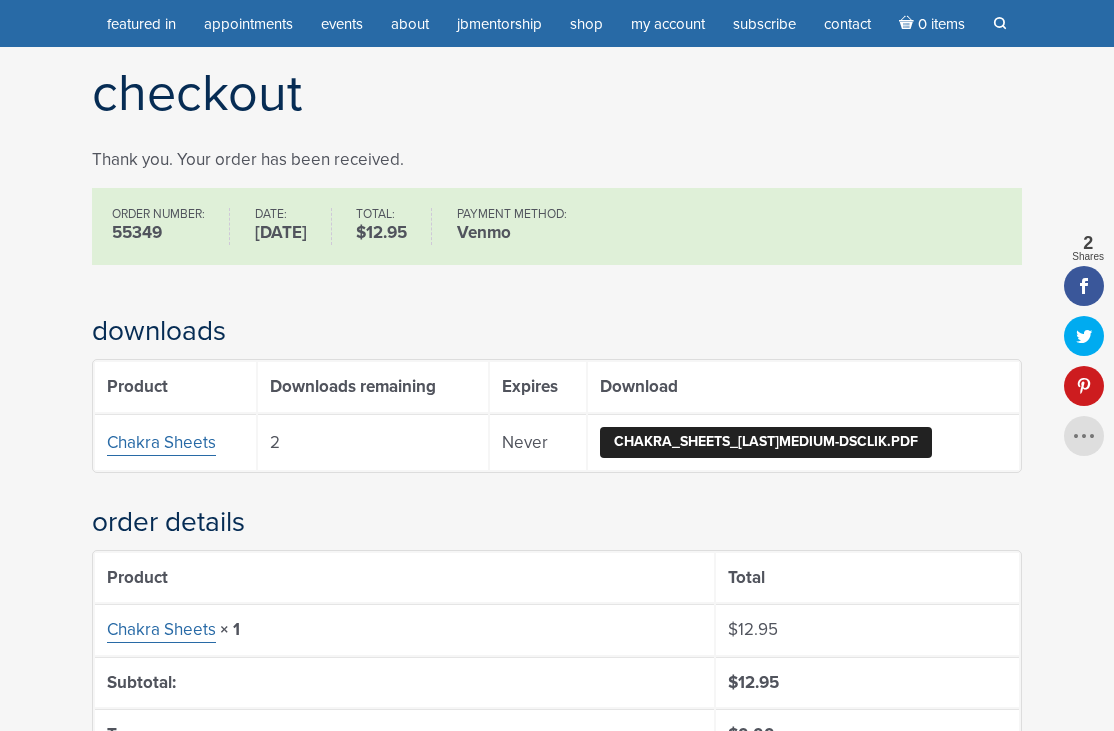 click on "Chakra_Sheets_[LAST]Medium-dsclik.pdf" at bounding box center [766, 442] 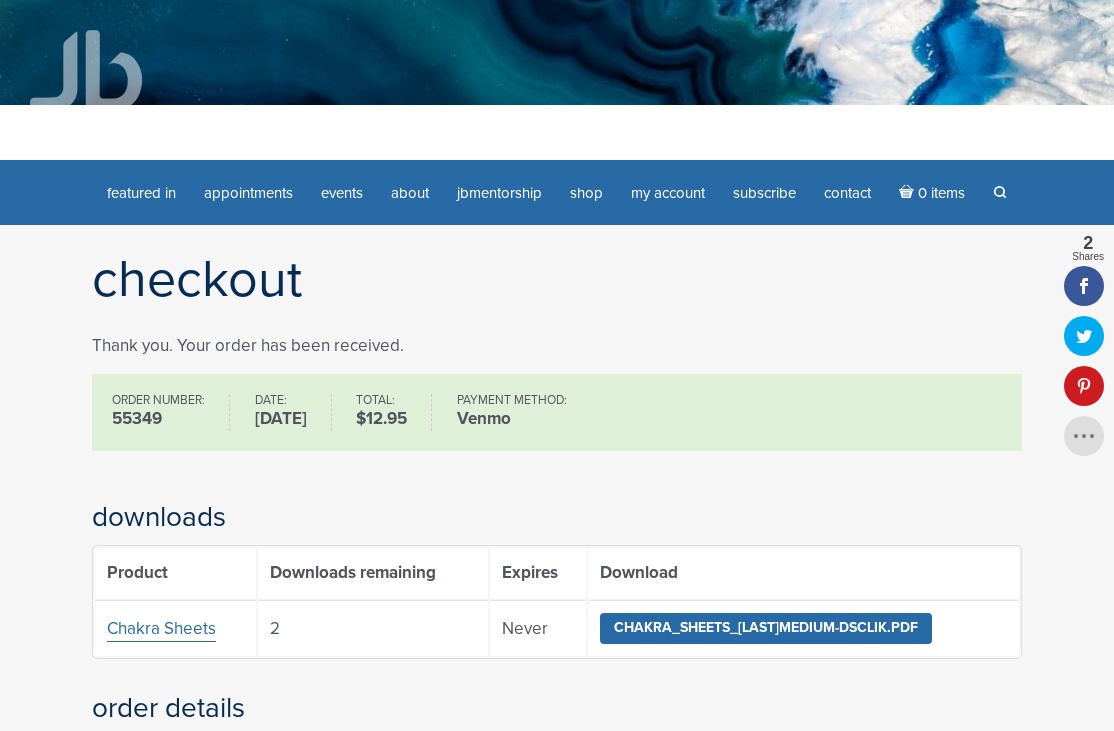 scroll, scrollTop: 0, scrollLeft: 0, axis: both 